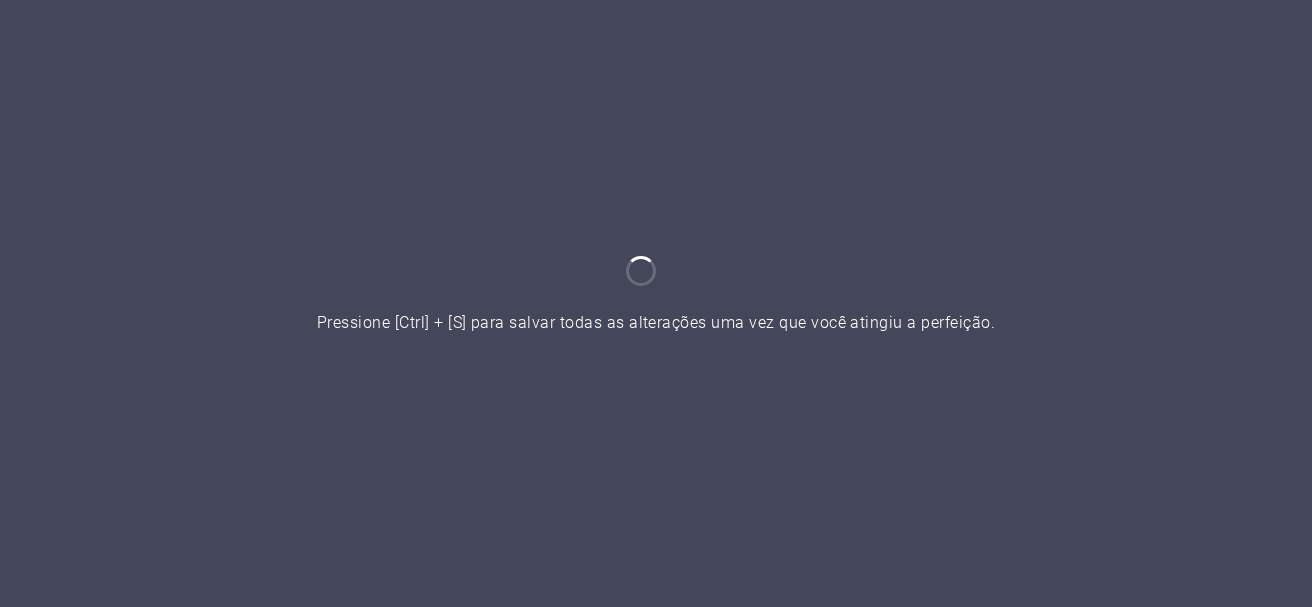 scroll, scrollTop: 0, scrollLeft: 0, axis: both 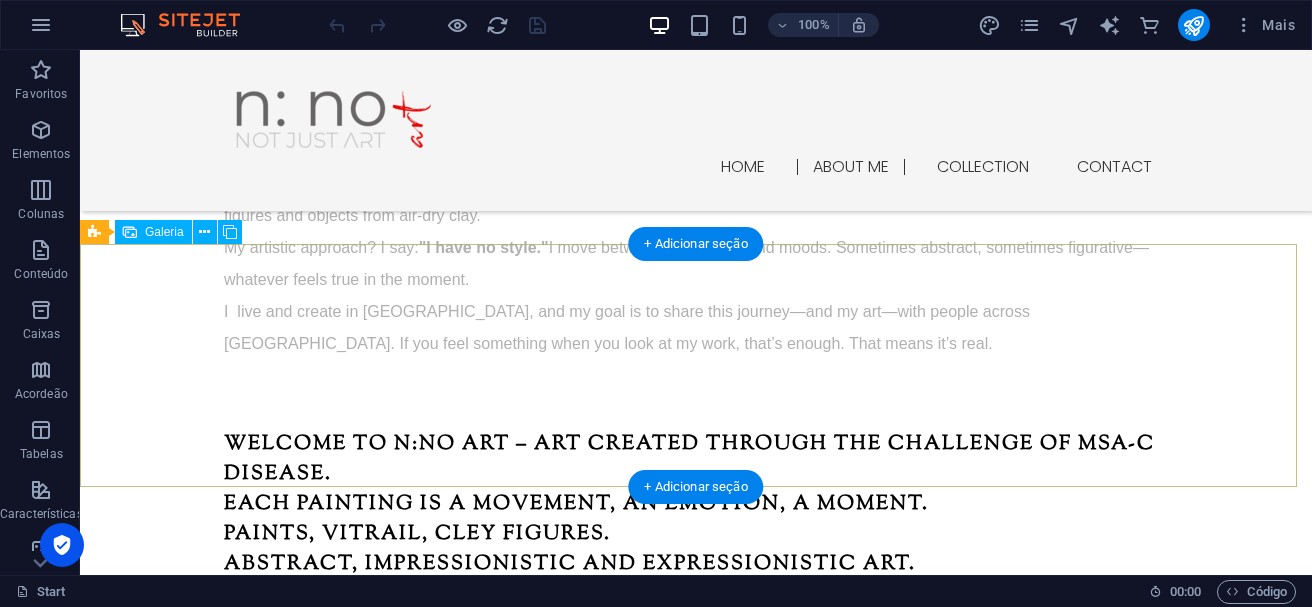 click at bounding box center (1189, 783) 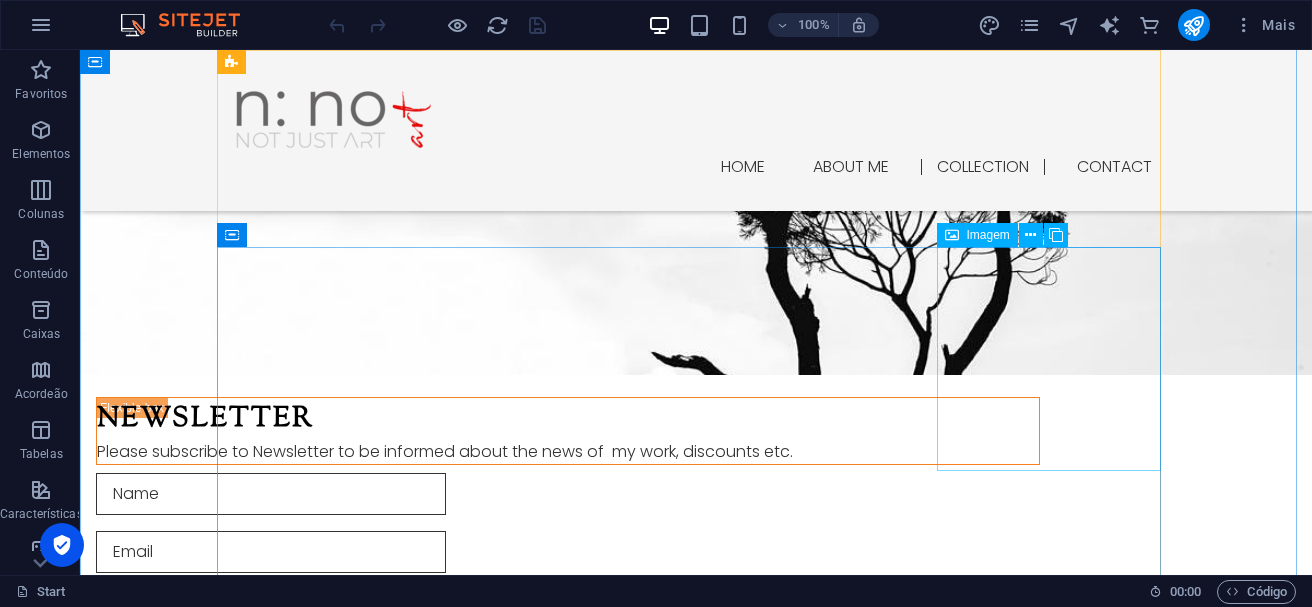 scroll, scrollTop: 3281, scrollLeft: 0, axis: vertical 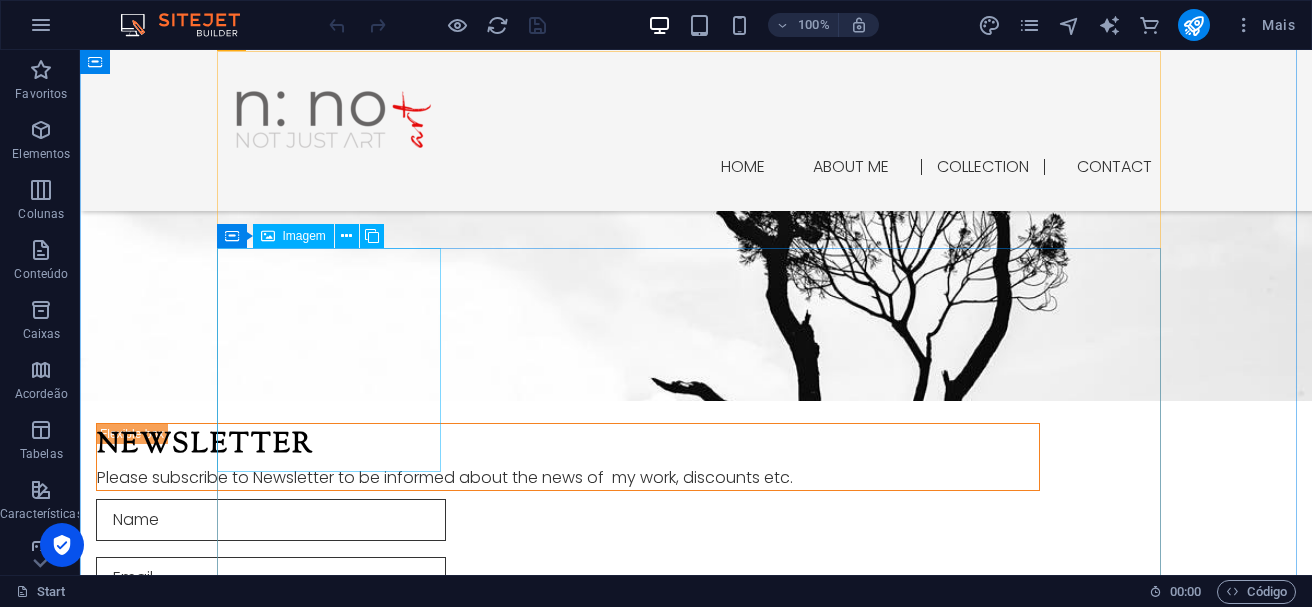 click at bounding box center [336, 1500] 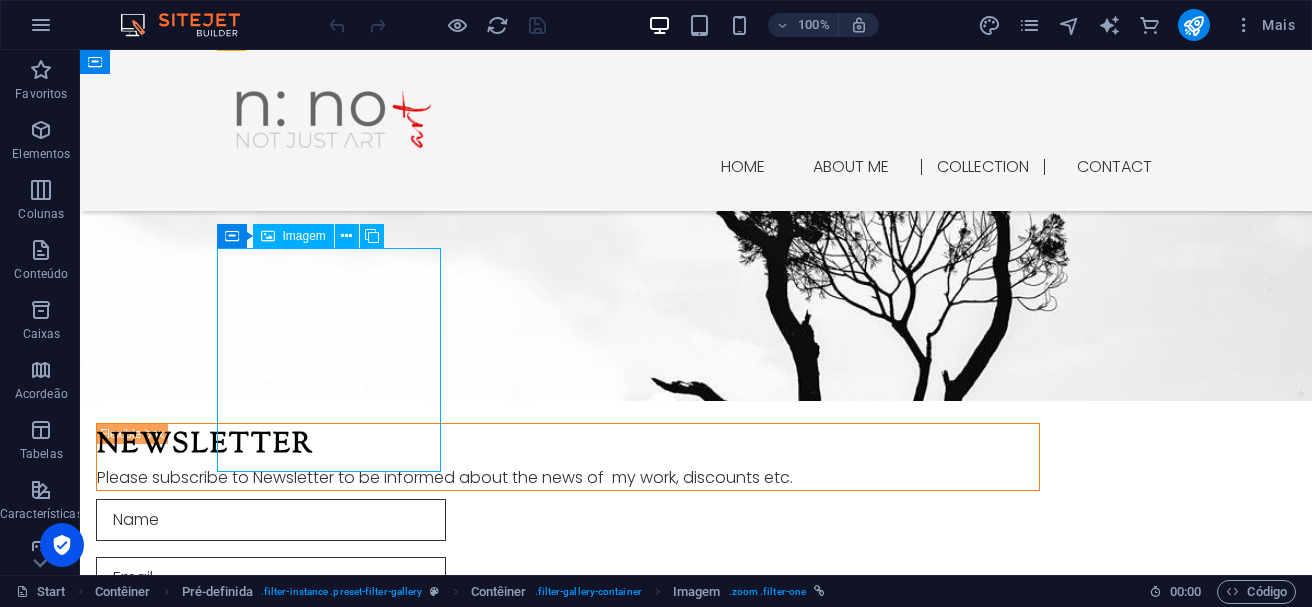 click at bounding box center (336, 1500) 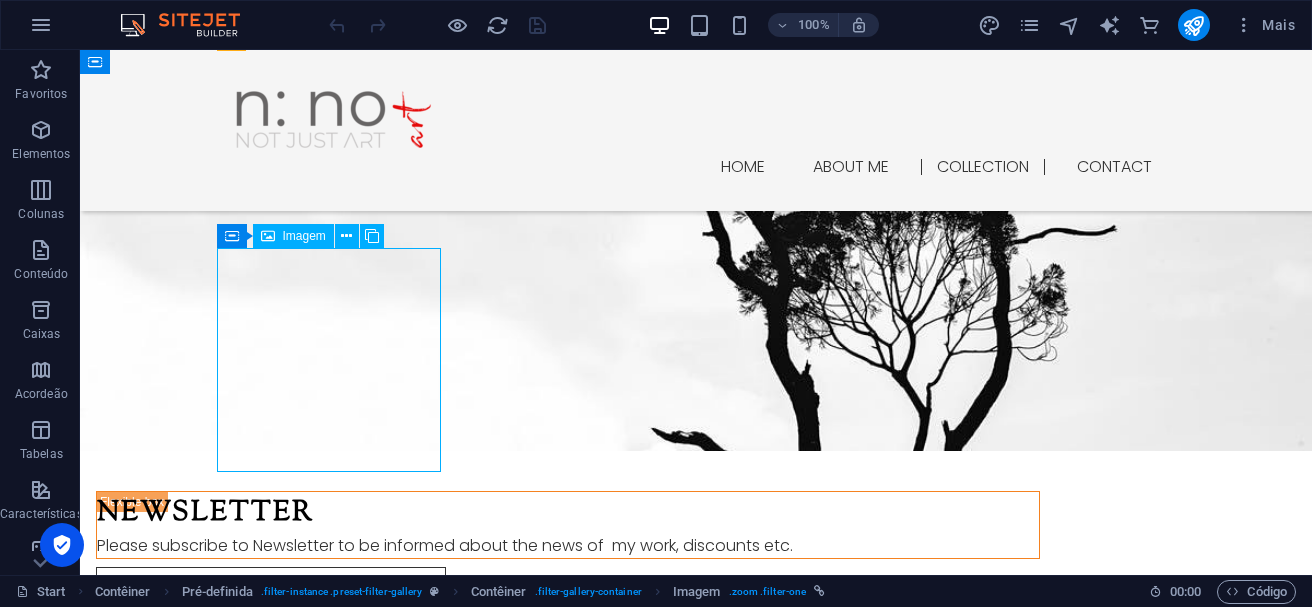select on "%" 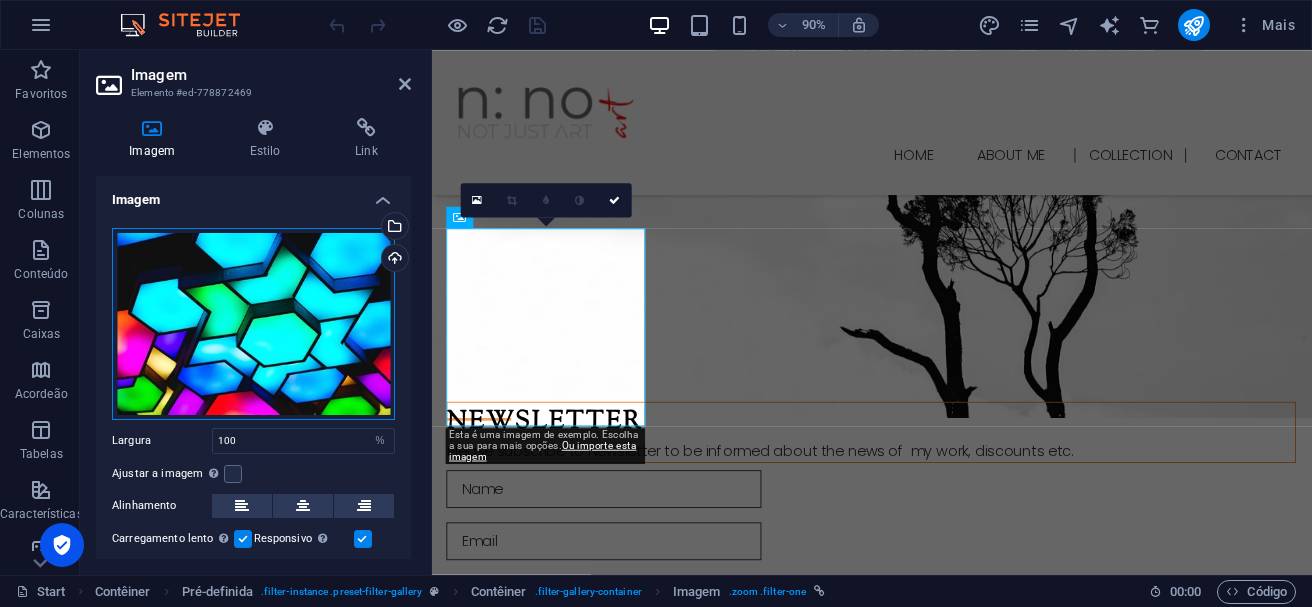 drag, startPoint x: 290, startPoint y: 323, endPoint x: 370, endPoint y: 373, distance: 94.33981 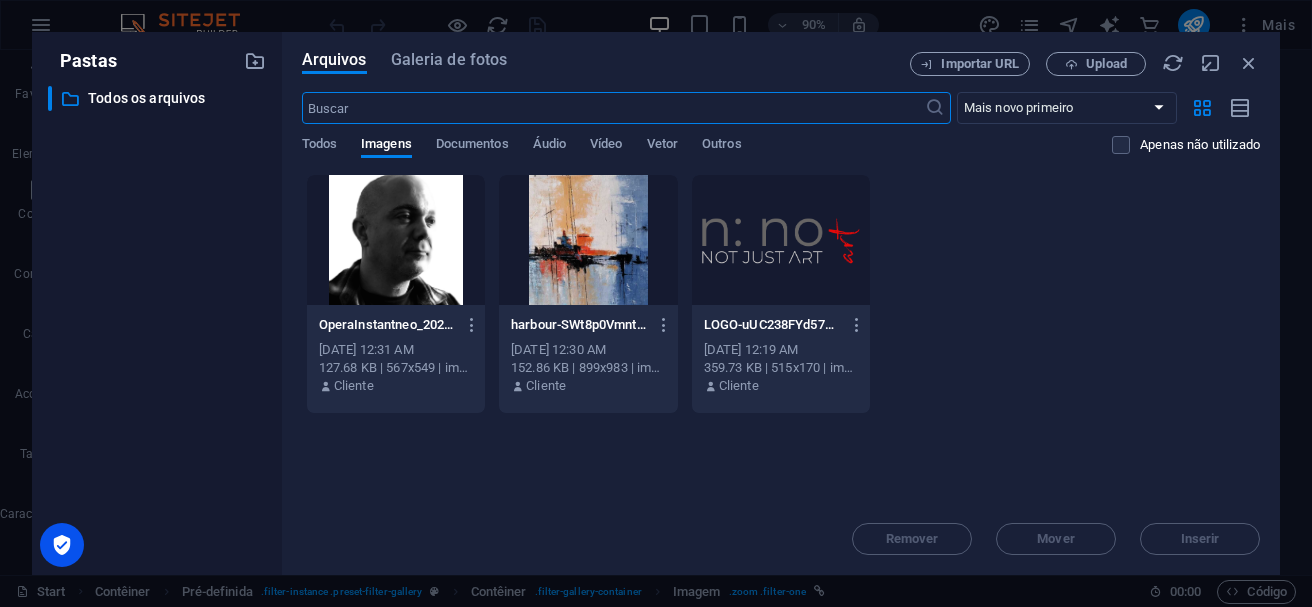 click on "ni: no | art Start Favoritos Elementos Colunas Conteúdo Caixas Acordeão Tabelas Características Imagens Slider Cabeçalho Rodapé Formas Marketing Coleções e-Commerce Imagem Elemento #ed-778872469 Imagem Estilo Link Imagem Arraste os arquivos aqui, clique para escolher os arquivos ou selecione os arquivos em Arquivos ou em nossa galeria de fotos e vídeos gratuitos Selecione arquivos do gerenciador de arquivos, galeria de fotos ou faça upload de arquivo(s) Upload Largura 100 Padrão automático px rem % em vh vw Ajustar a imagem Ajustar a imagem automaticamente a [PERSON_NAME] e altura fixas Altura Padrão automático px Alinhamento Carregamento lento Carregar imagens após o carregamento da página melhora a velocidade da página. Responsivo Carregar automaticamente imagens de retina e tamanhos otimizados para smartphones. Lightbox Use como título Otimizado As imagens são compactadas para melhorar a velocidade da página. %" at bounding box center (656, 303) 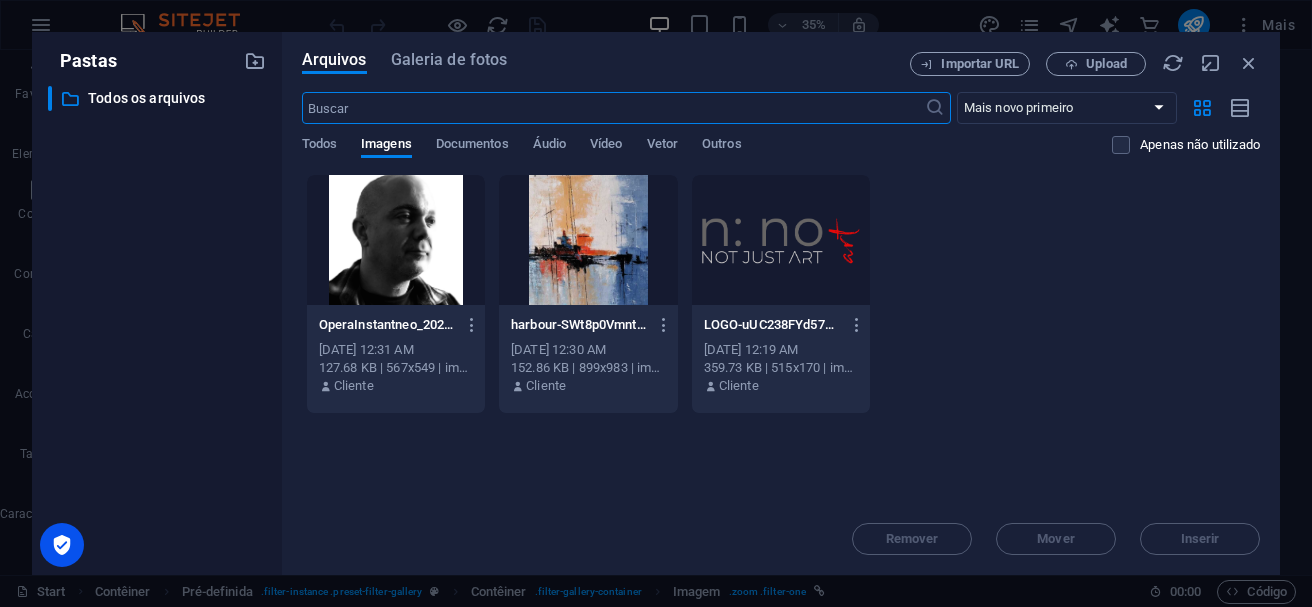 scroll, scrollTop: 3903, scrollLeft: 0, axis: vertical 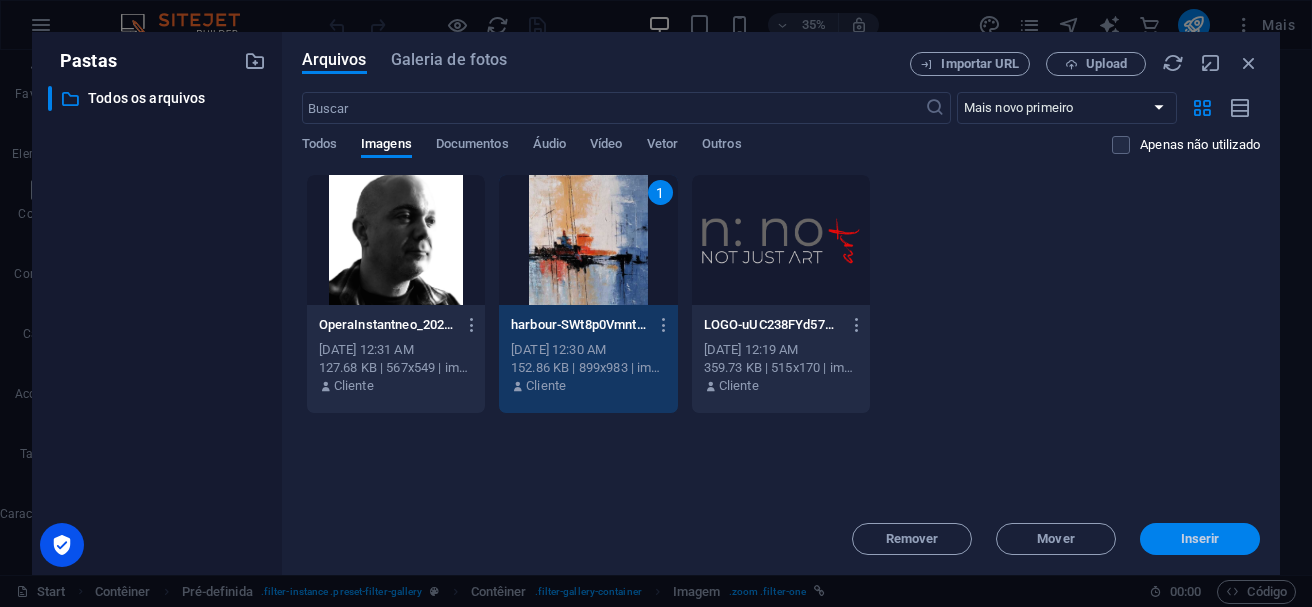 click on "Inserir" at bounding box center (1200, 539) 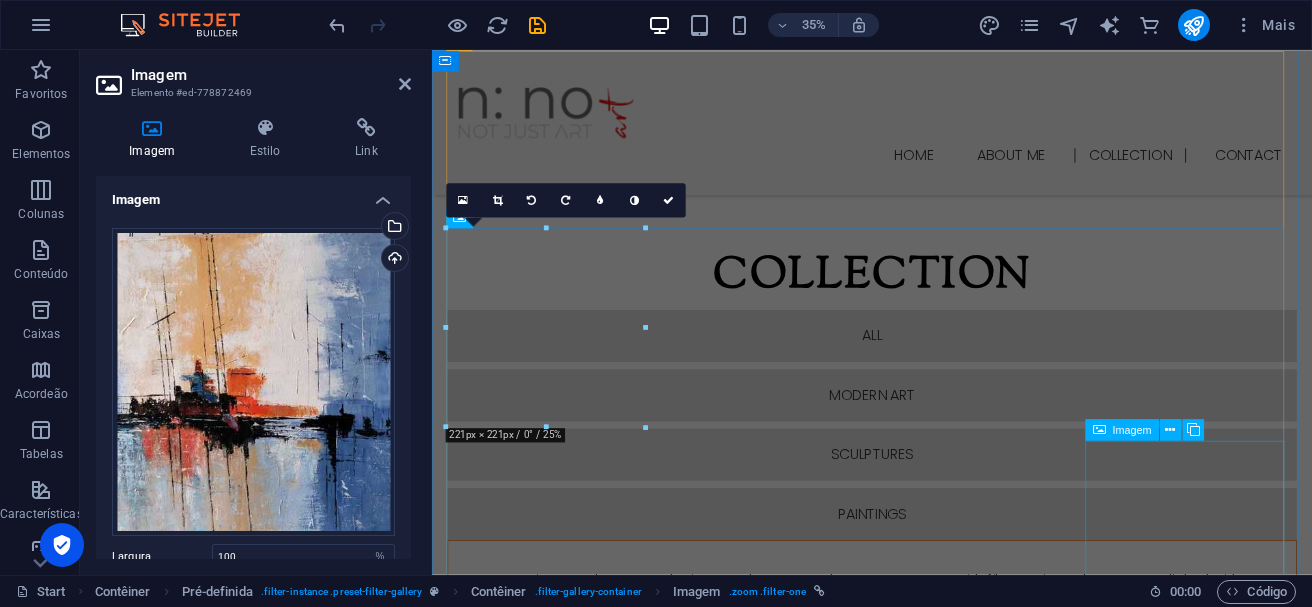 scroll, scrollTop: 3231, scrollLeft: 0, axis: vertical 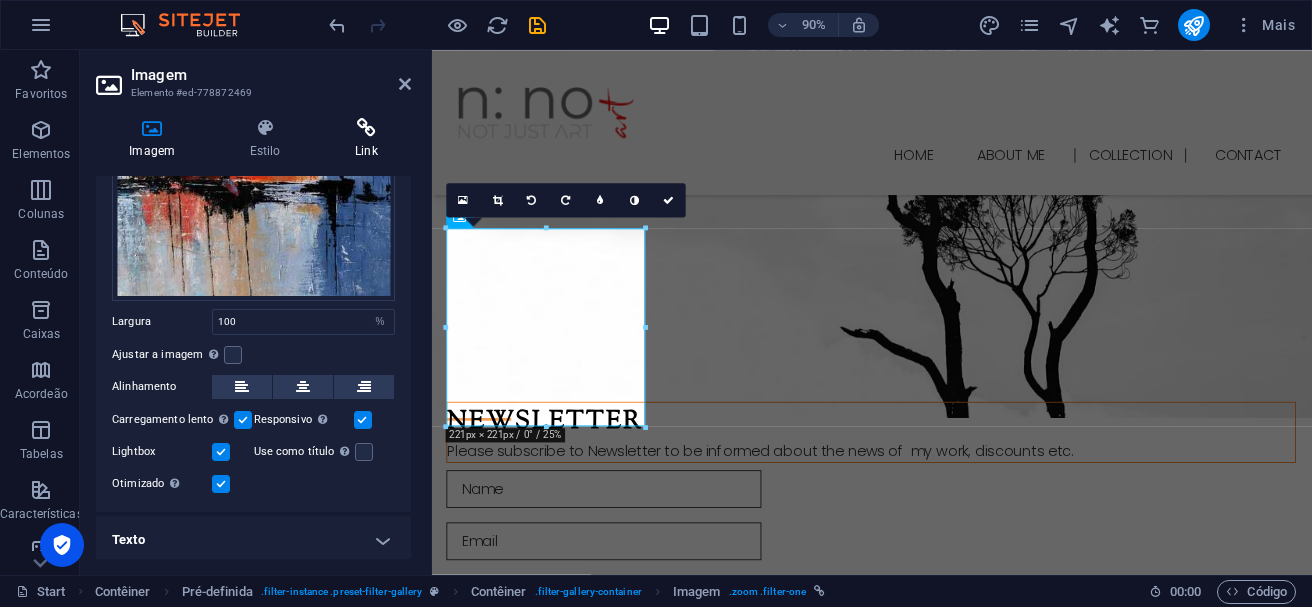 drag, startPoint x: 397, startPoint y: 461, endPoint x: 371, endPoint y: 159, distance: 303.11713 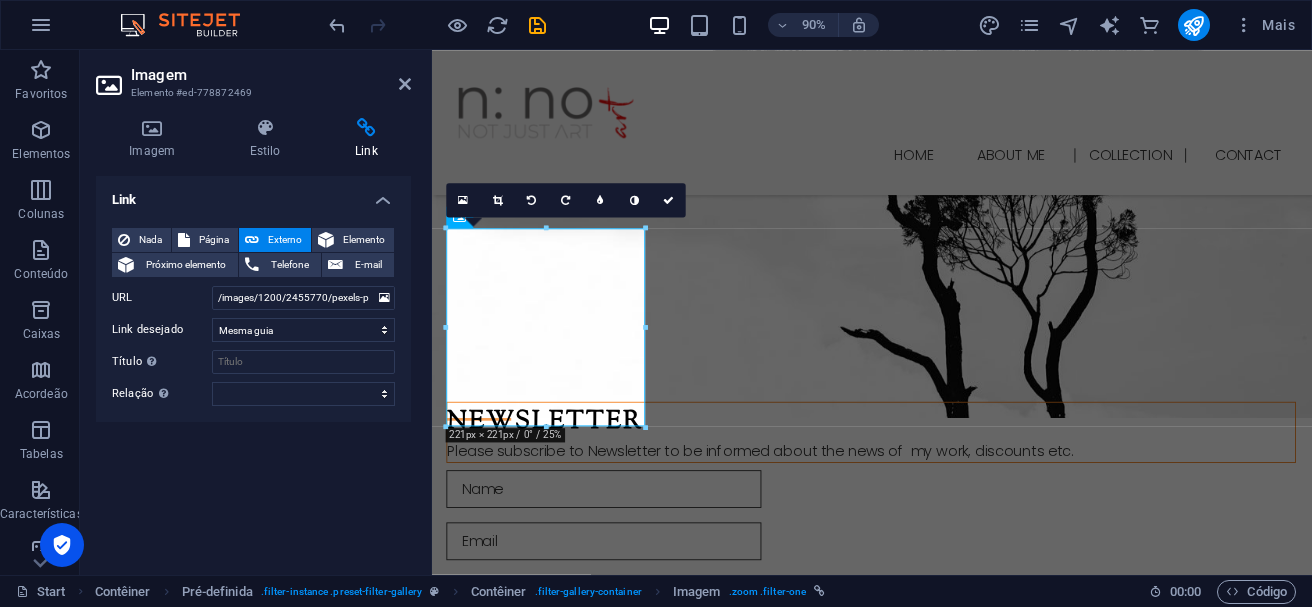 click on "Link" at bounding box center (366, 139) 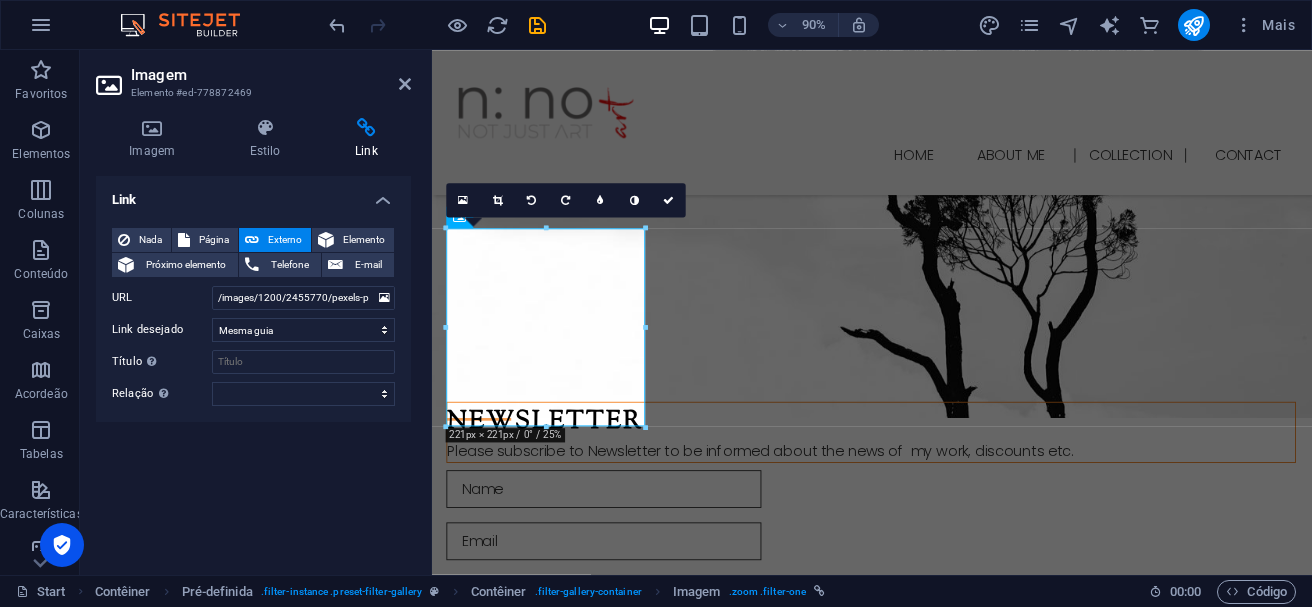 click on "Link" at bounding box center [366, 139] 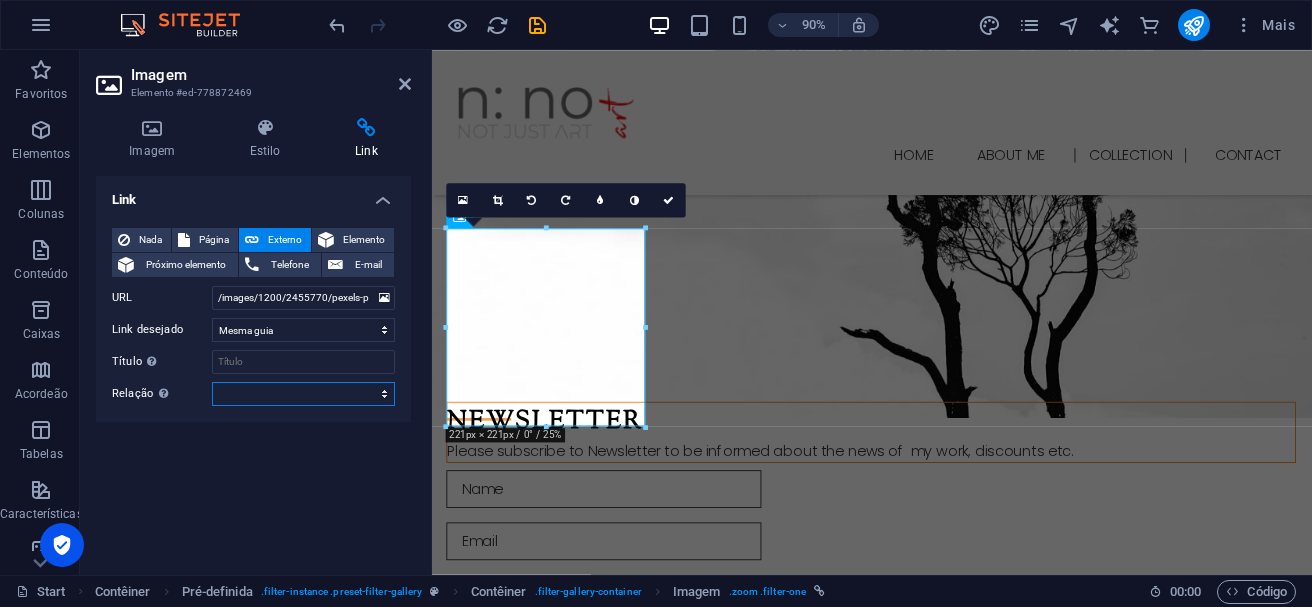 click on "alternado autor guia de favoritos externo ajuda licença avançar nofollow noreferrer noopener prev busca marcar" at bounding box center [303, 394] 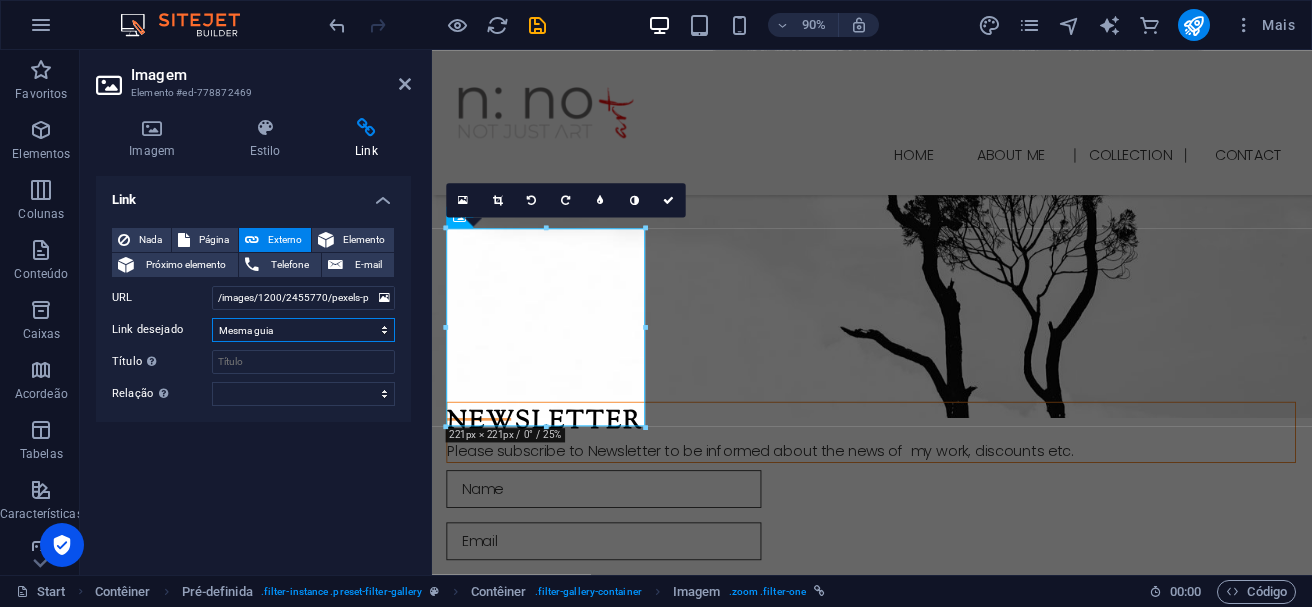 click on "Nova guia Mesma guia Sobreposição" at bounding box center (303, 330) 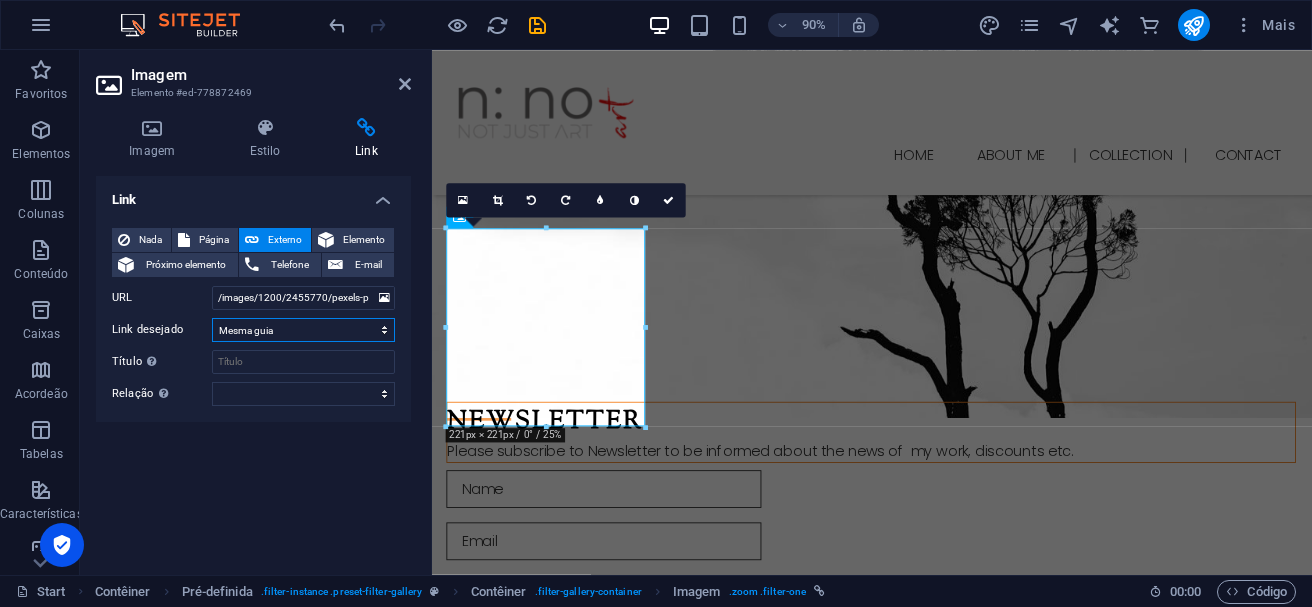 click on "Nova guia Mesma guia Sobreposição" at bounding box center [303, 330] 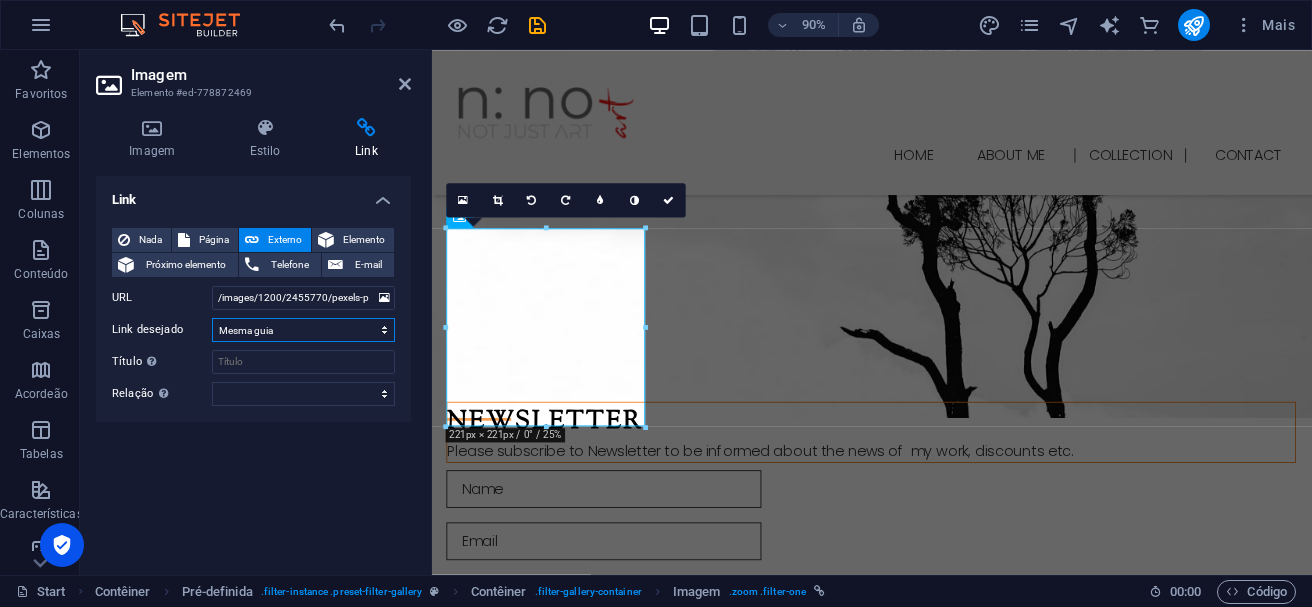 click on "Nova guia Mesma guia Sobreposição" at bounding box center (303, 330) 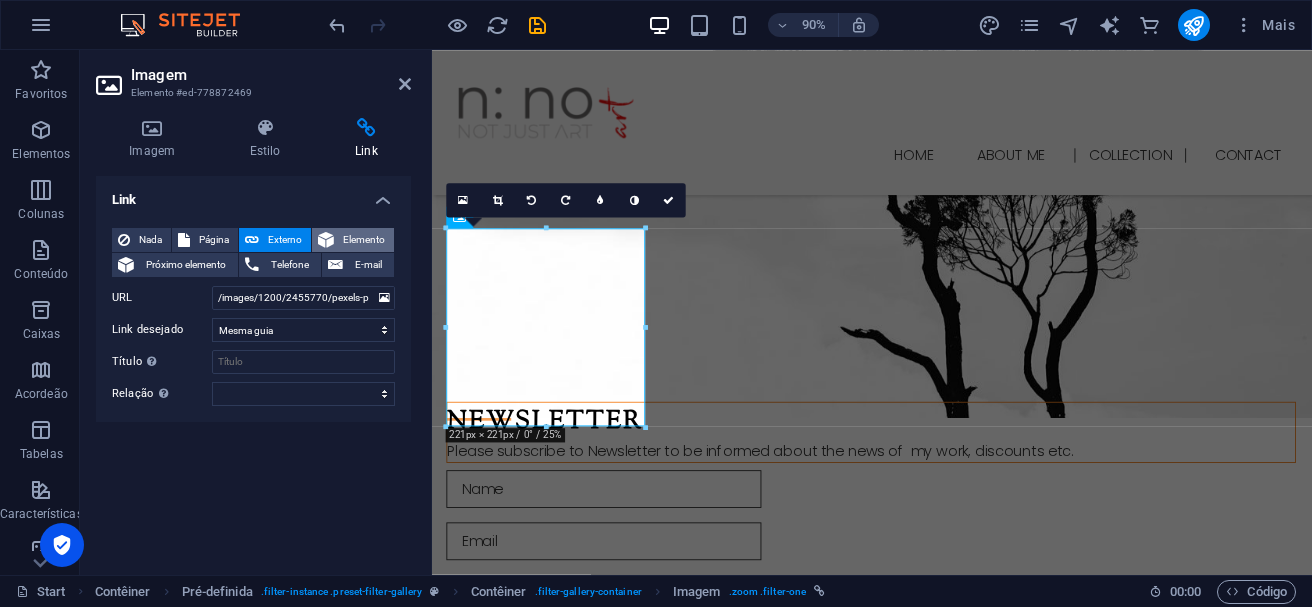 click on "Elemento" at bounding box center (364, 240) 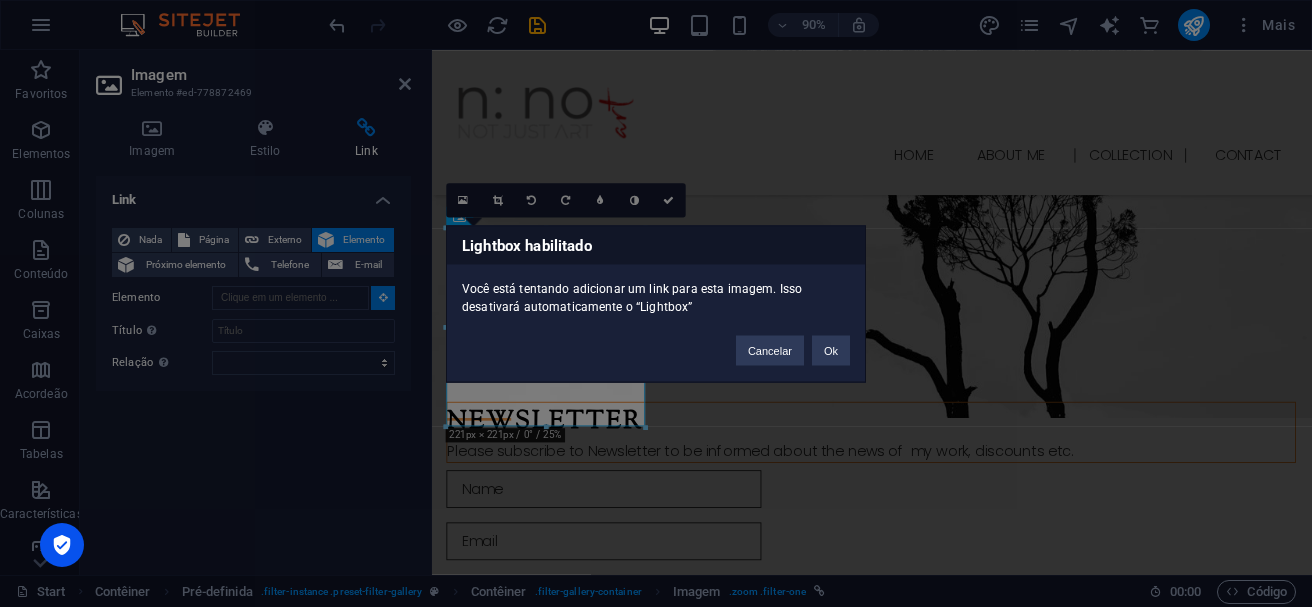 click on "Lightbox habilitado Você está tentando adicionar um link para esta imagem. Isso desativará automaticamente o “Lightbox” Cancelar Ok" at bounding box center (656, 303) 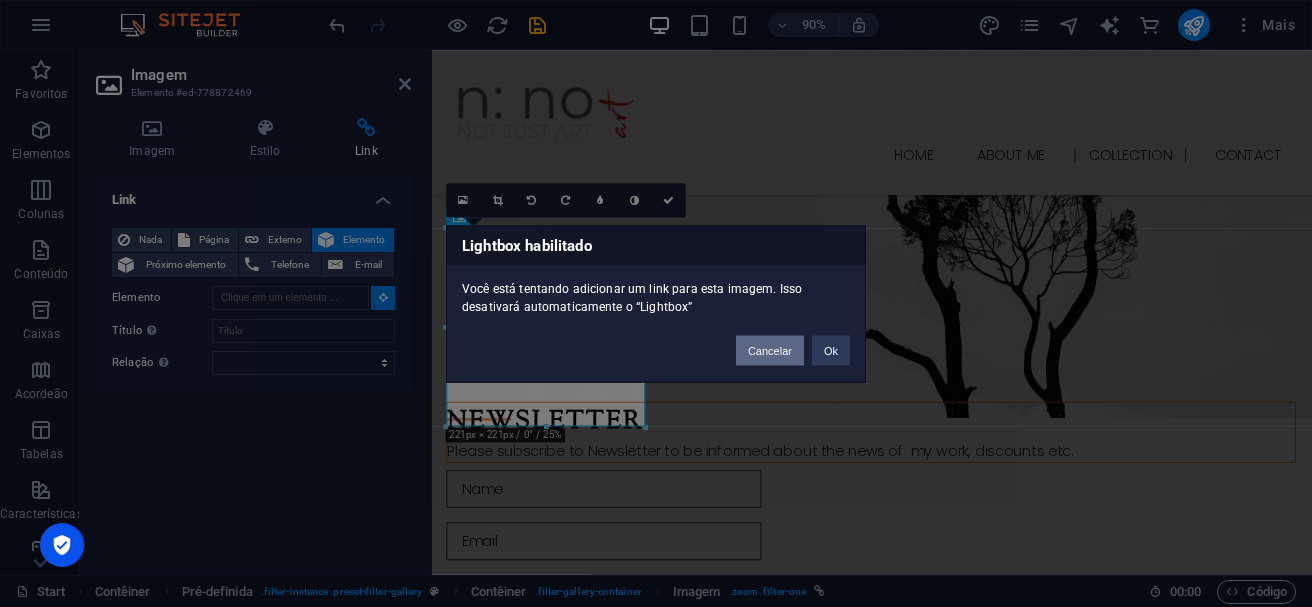 click on "Cancelar" at bounding box center (770, 350) 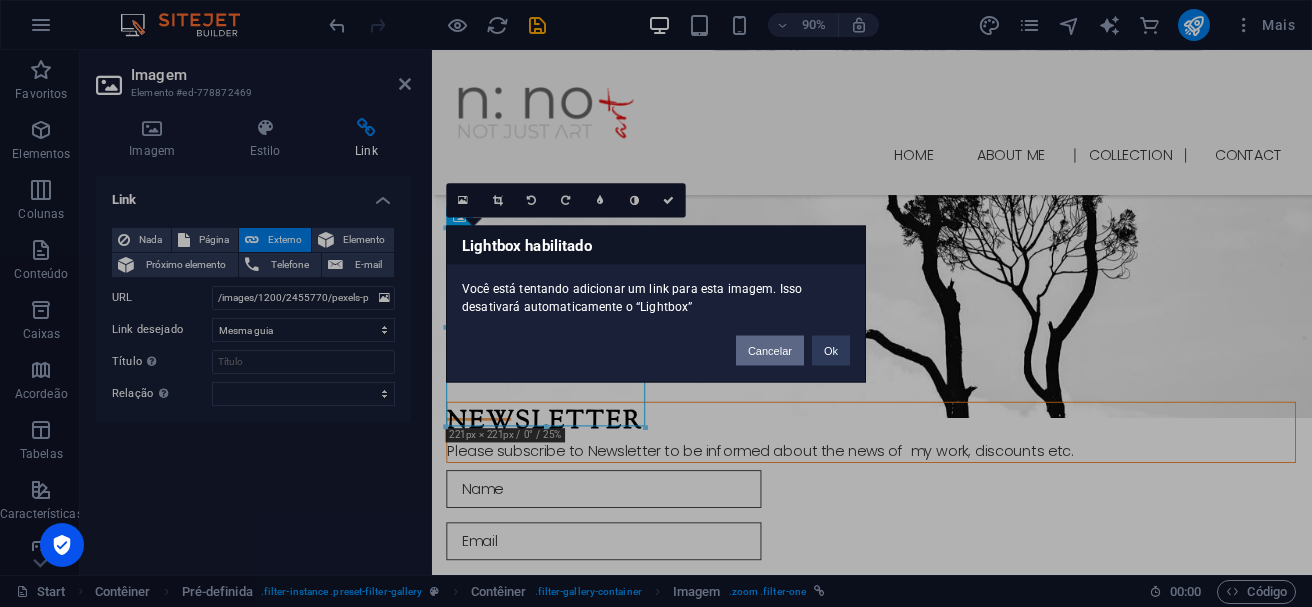 click on "Cancelar" at bounding box center (770, 350) 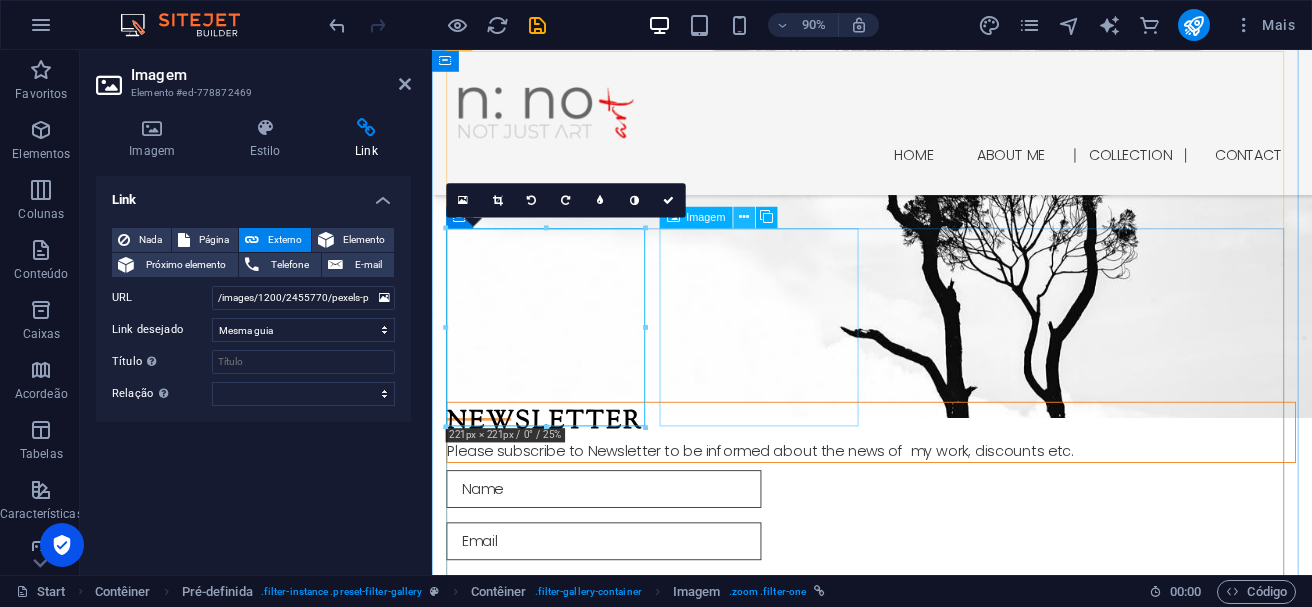 click at bounding box center (744, 217) 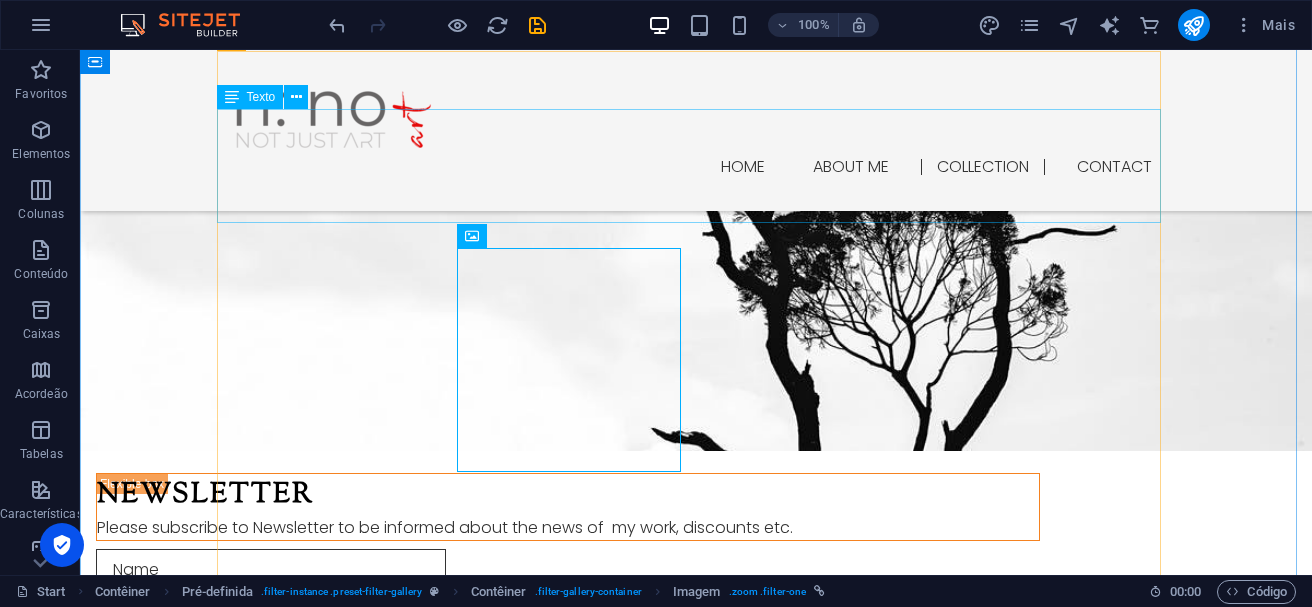 scroll, scrollTop: 3281, scrollLeft: 0, axis: vertical 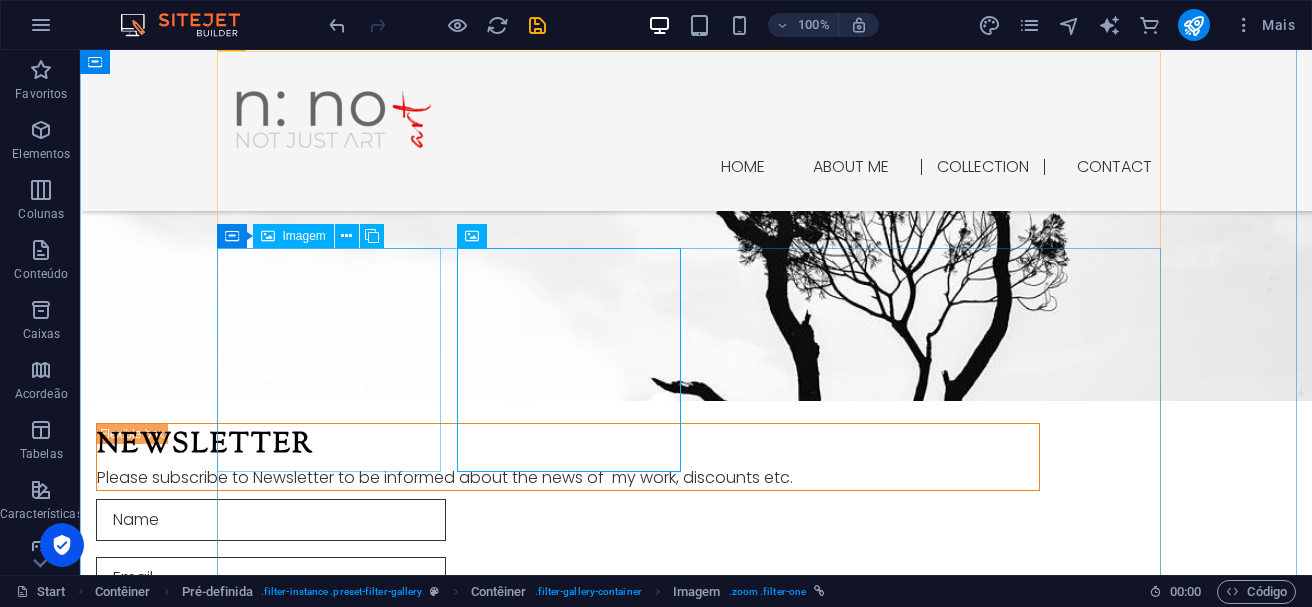 click at bounding box center [336, 1500] 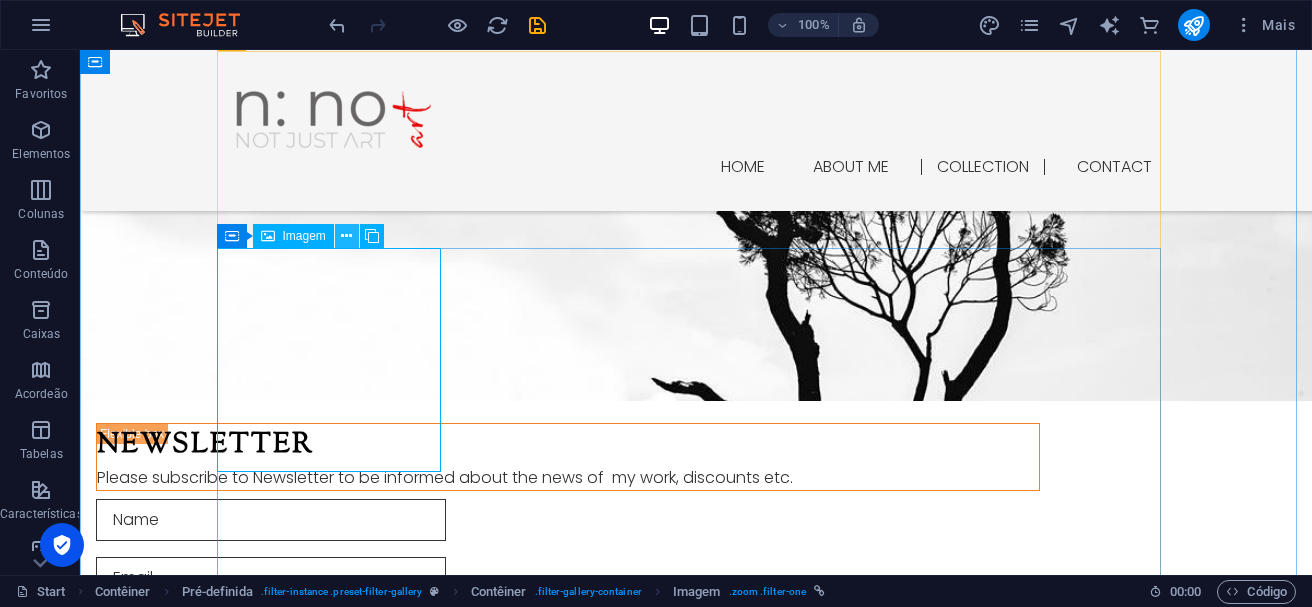 click at bounding box center (346, 236) 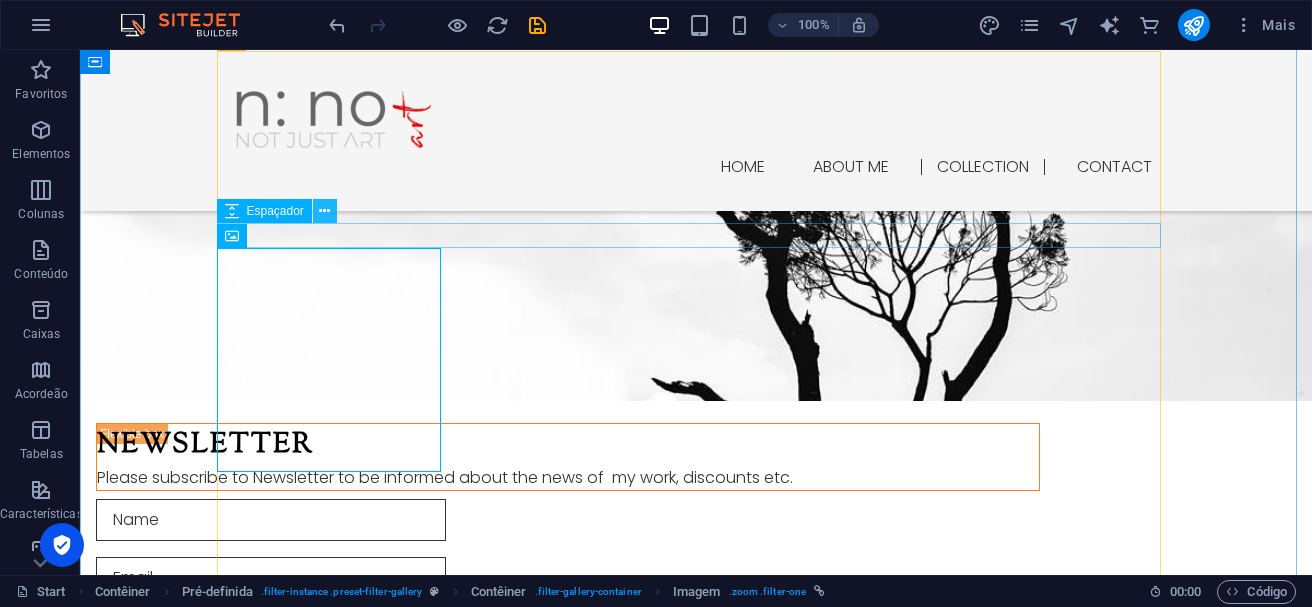 click at bounding box center [324, 211] 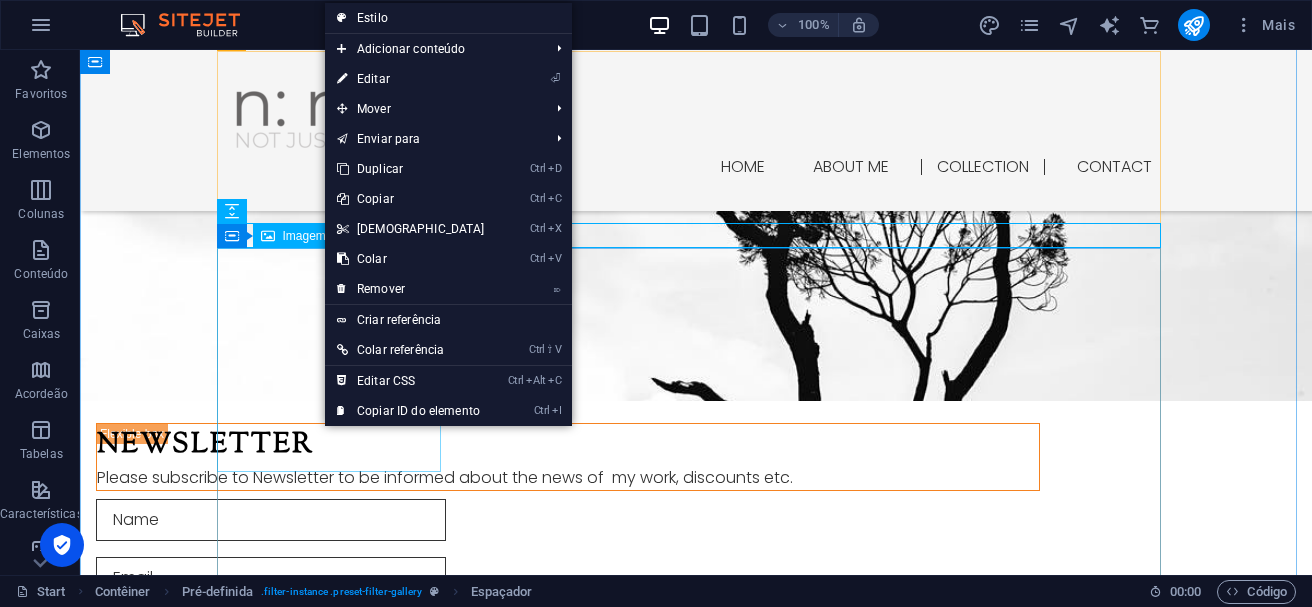 click at bounding box center [336, 1500] 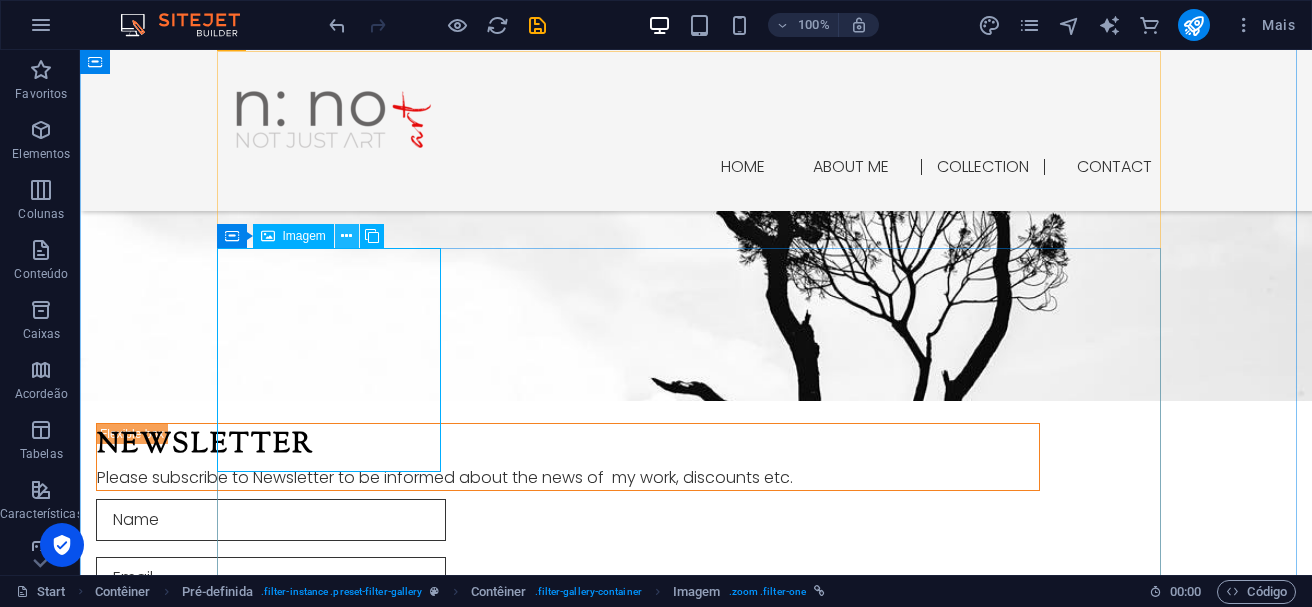 click at bounding box center (346, 236) 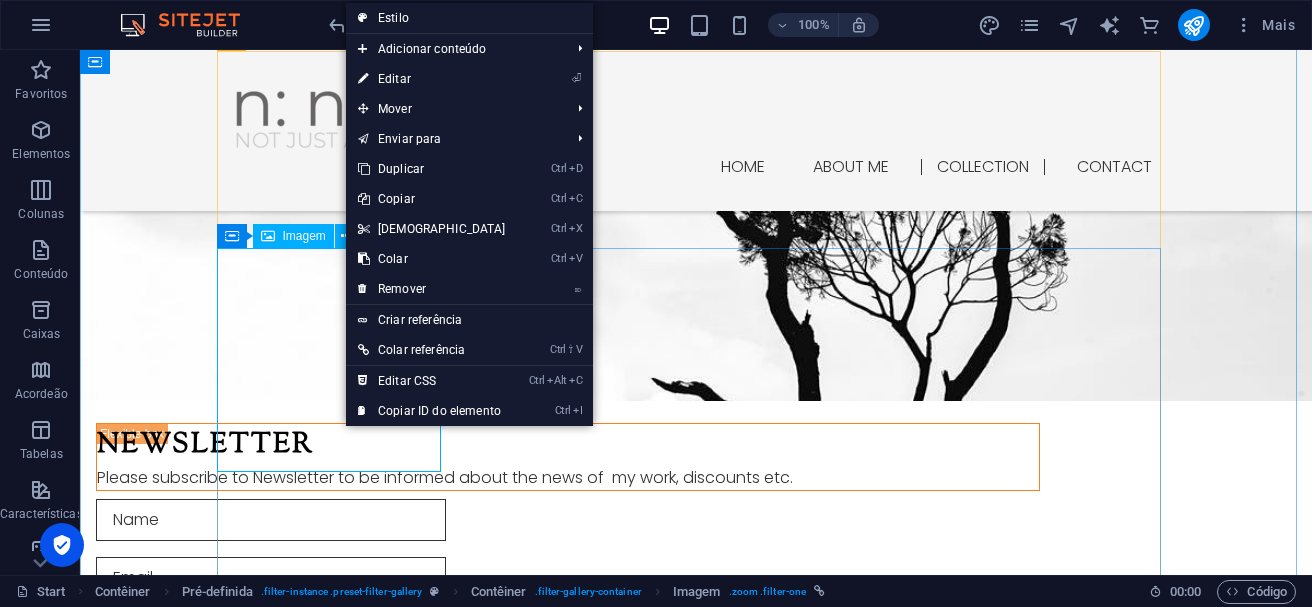 click at bounding box center (336, 1500) 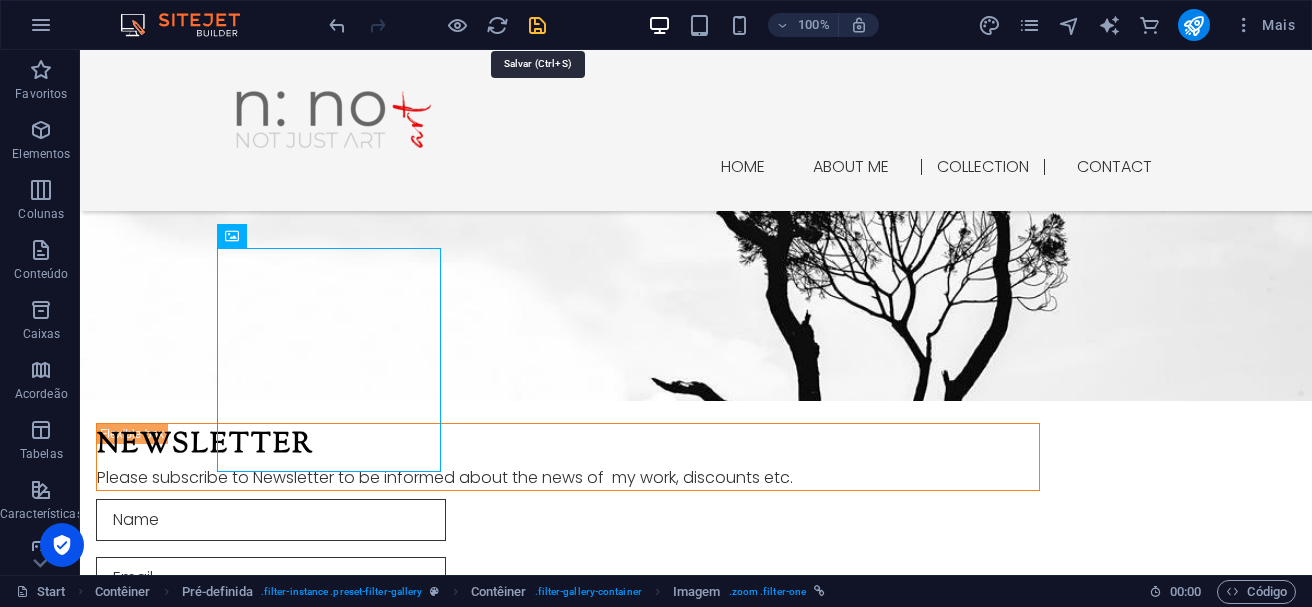 click at bounding box center [537, 25] 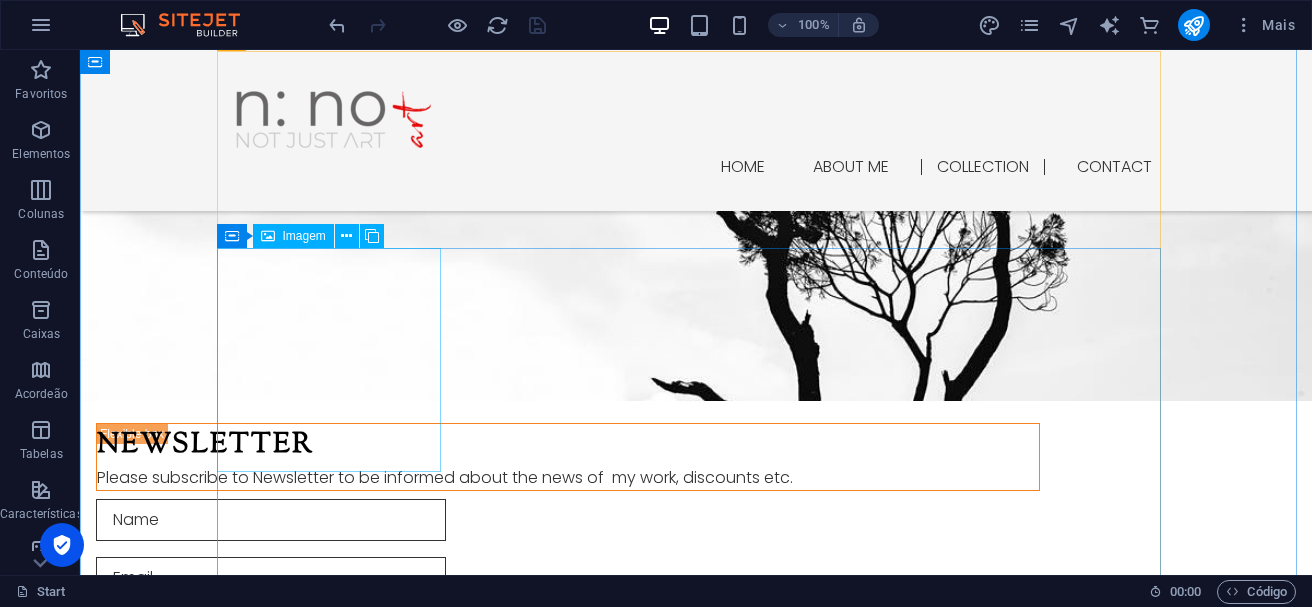 click at bounding box center [336, 1500] 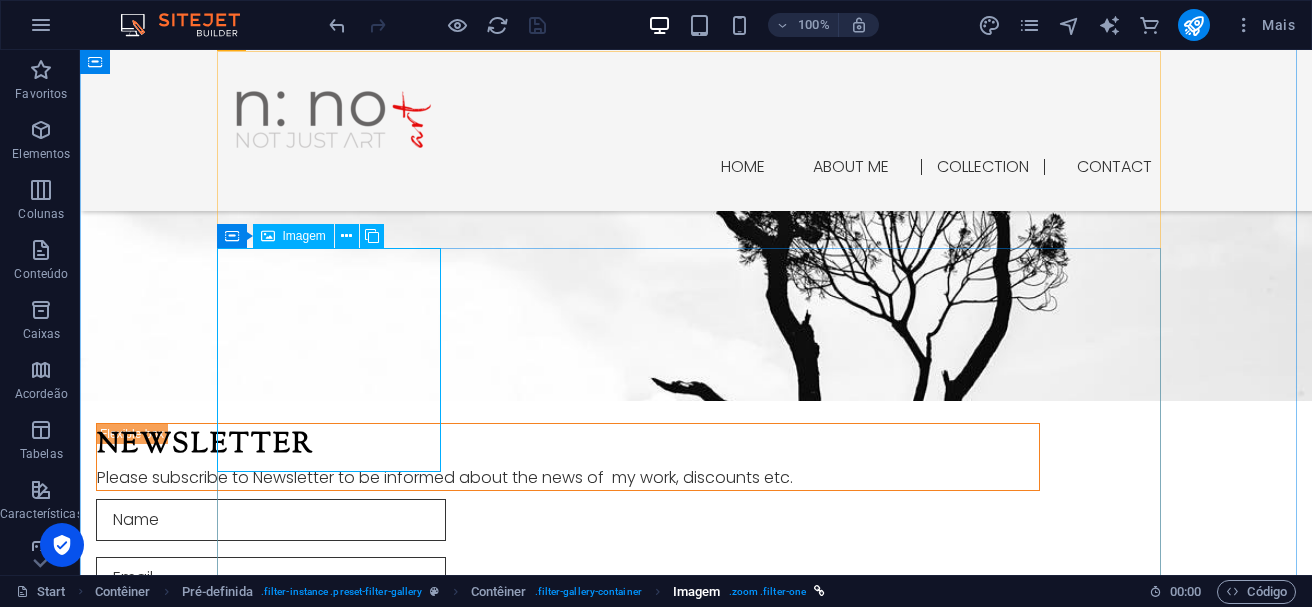 click on ". zoom .filter-one" at bounding box center [768, 592] 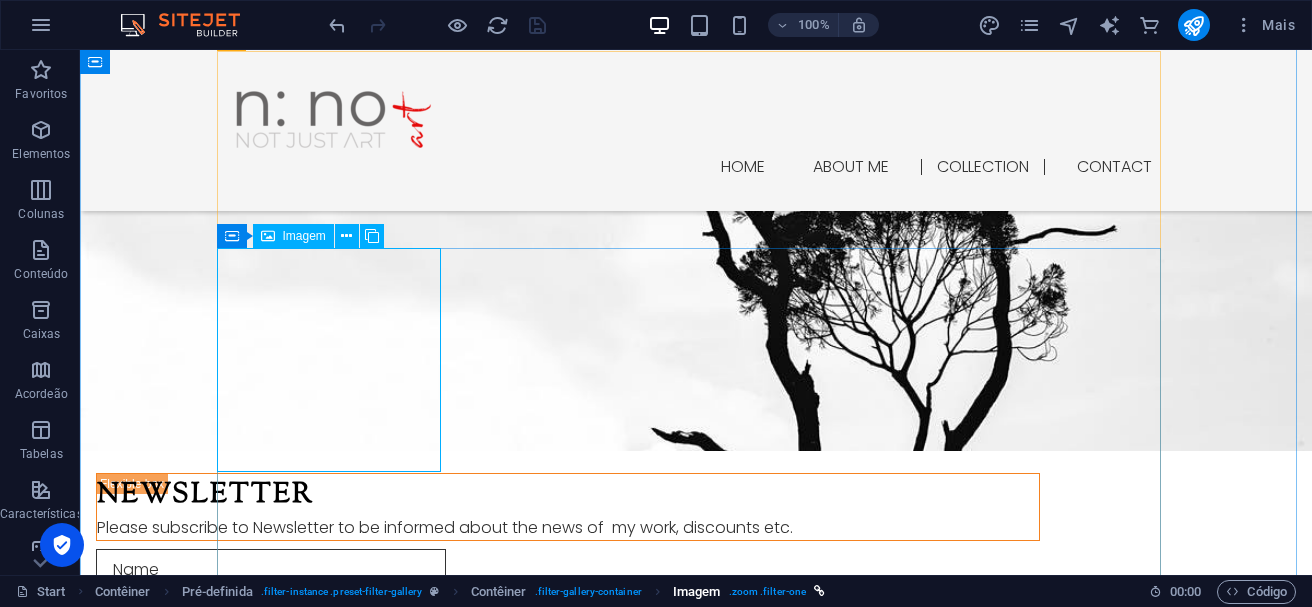 select 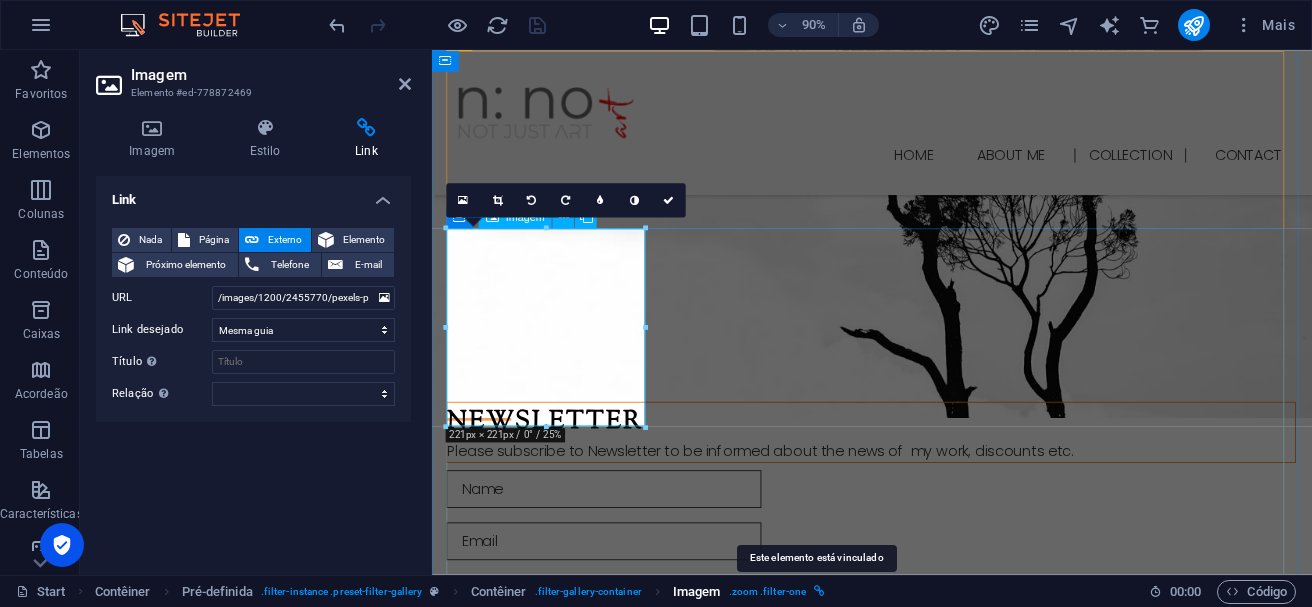 click at bounding box center [819, 591] 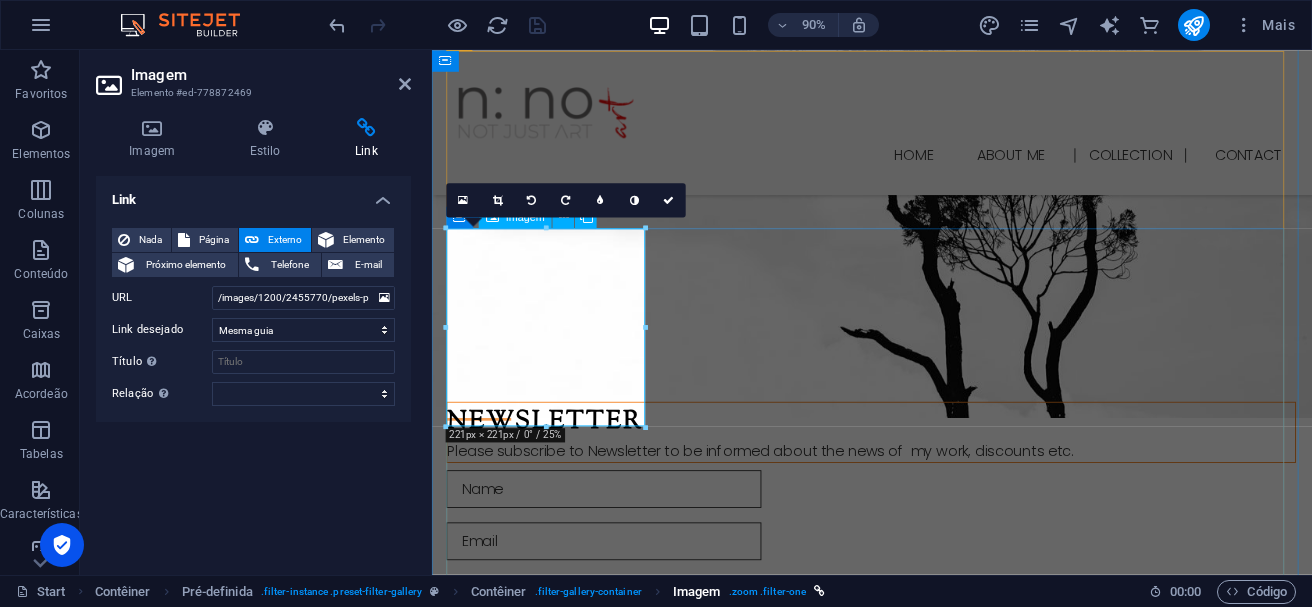 click on ". zoom .filter-one" at bounding box center (768, 592) 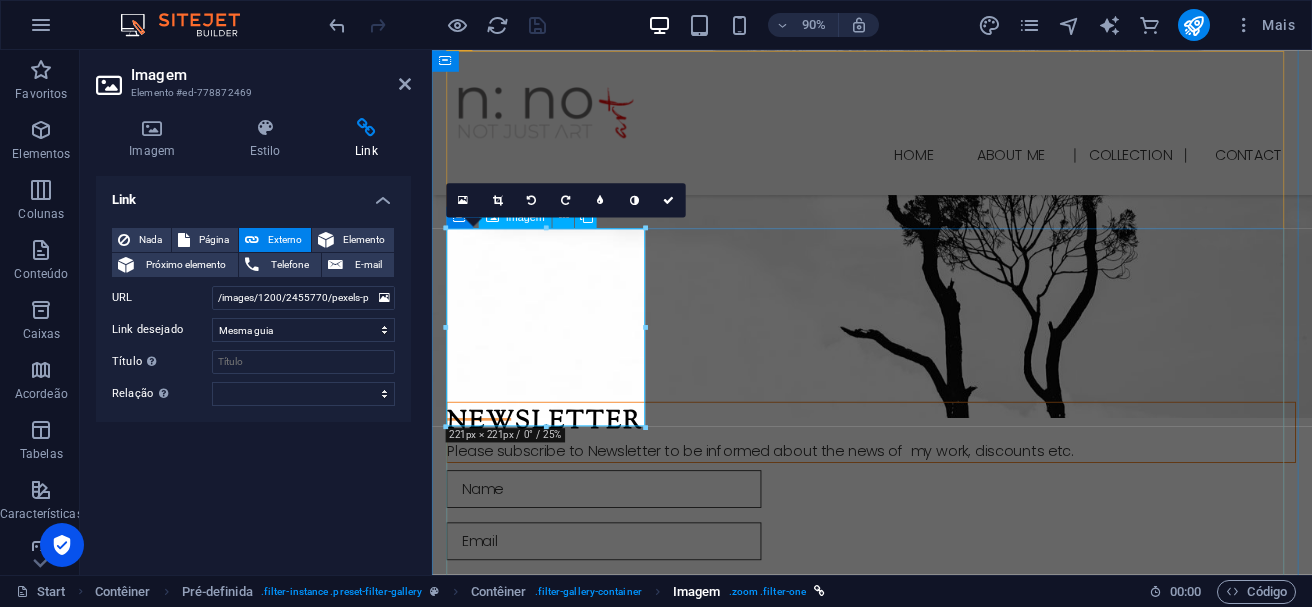 click on ". zoom .filter-one" at bounding box center [768, 592] 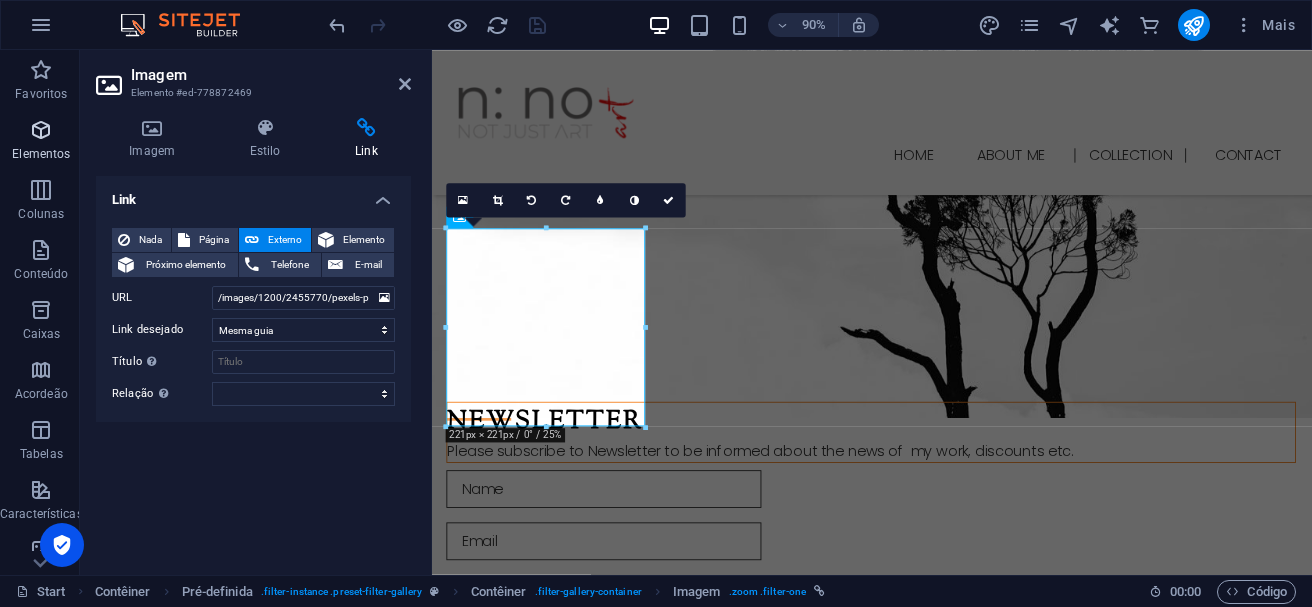 click at bounding box center (41, 130) 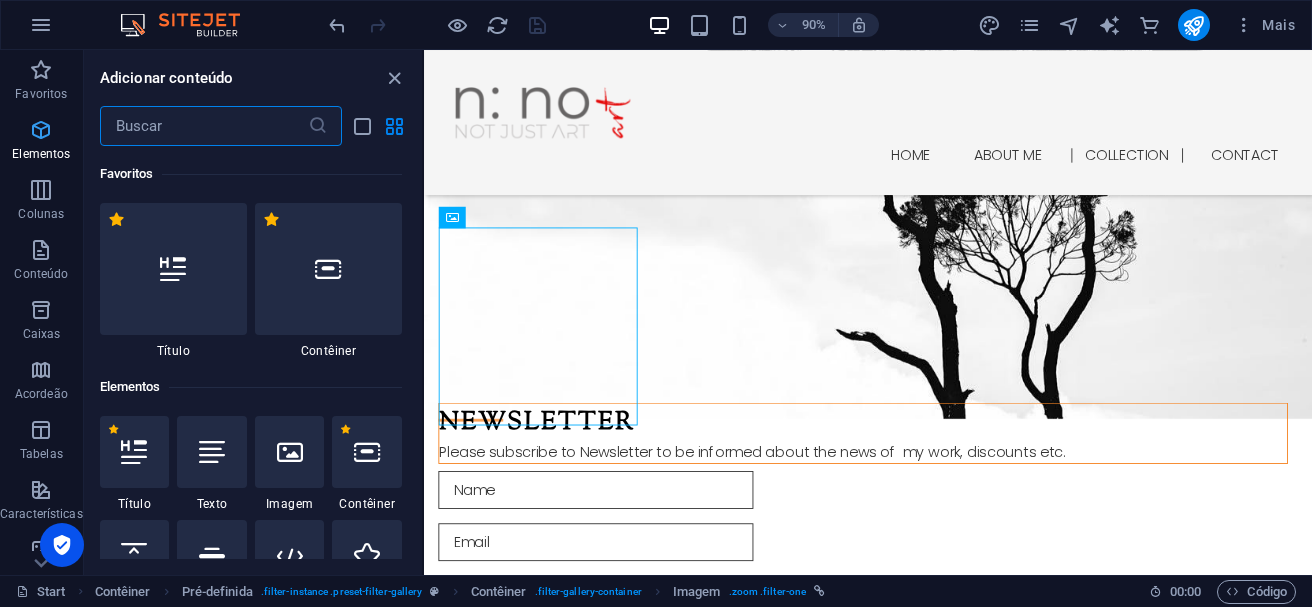 scroll, scrollTop: 3232, scrollLeft: 0, axis: vertical 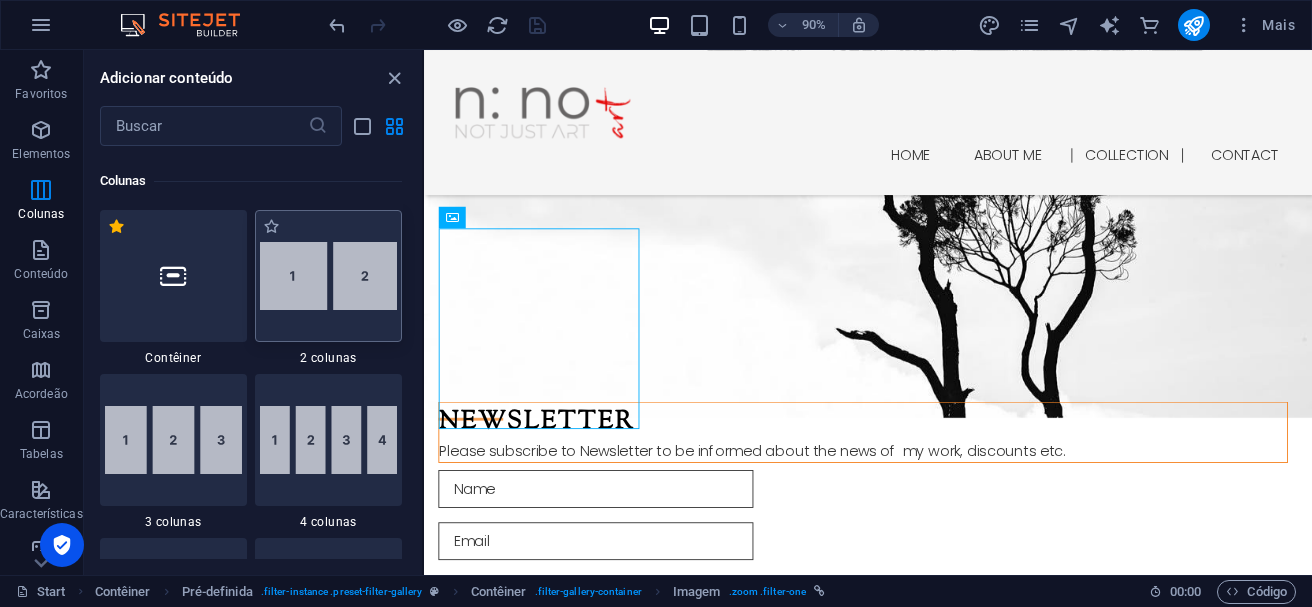 click at bounding box center [328, 276] 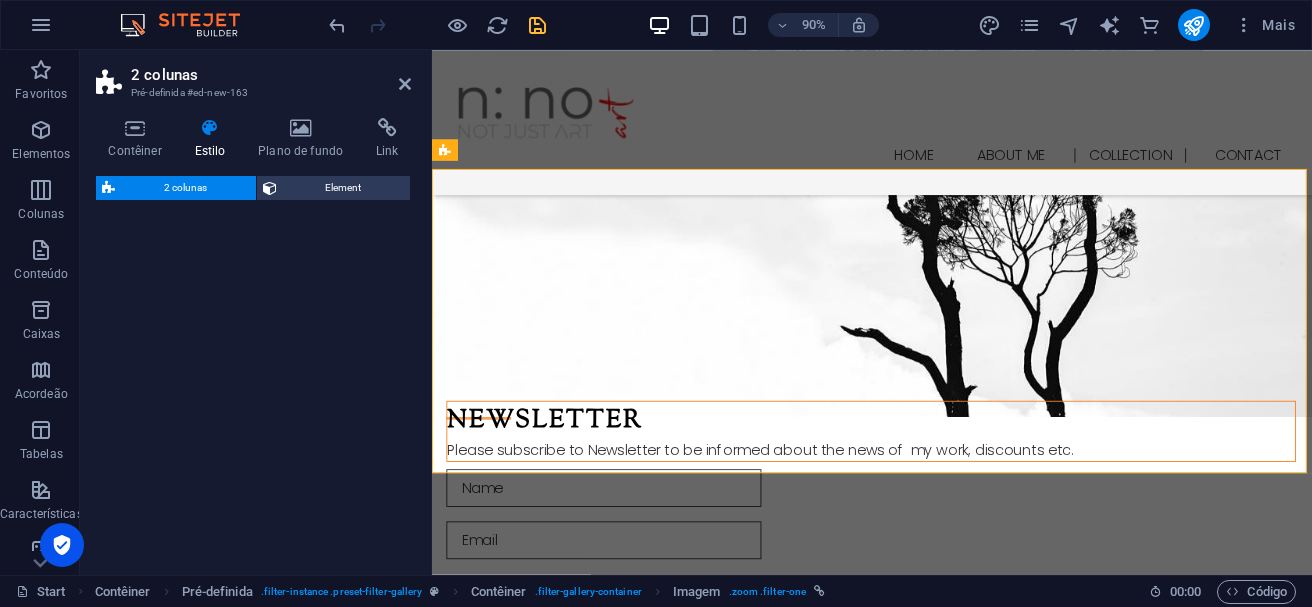 select on "rem" 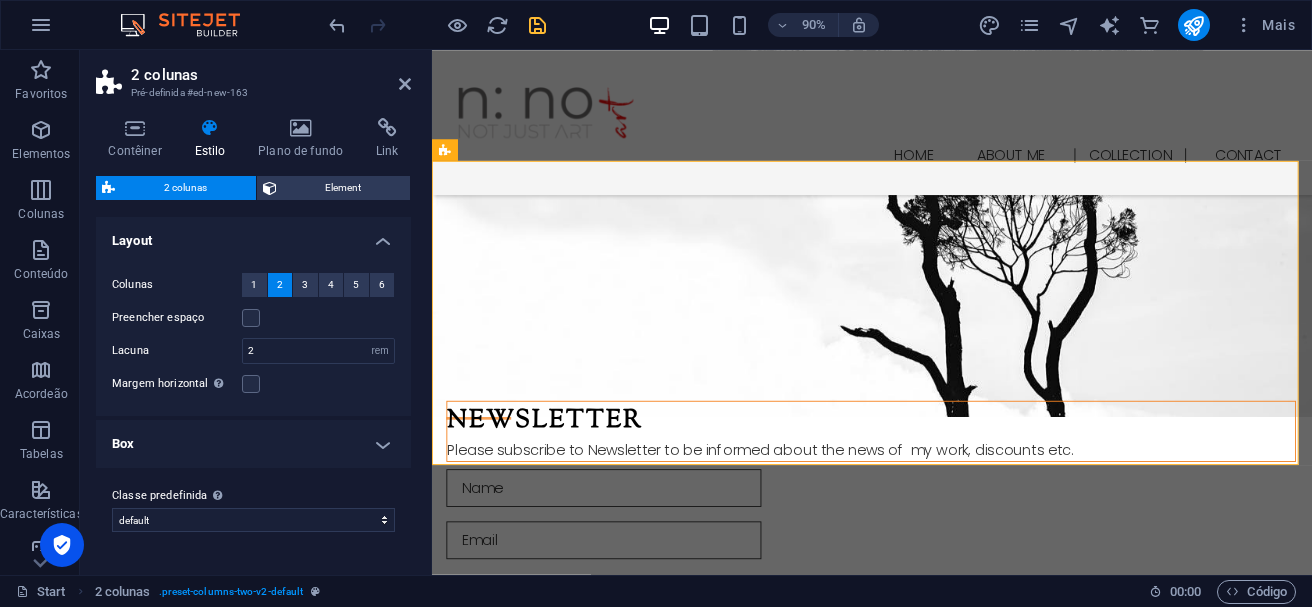 scroll, scrollTop: 4080, scrollLeft: 0, axis: vertical 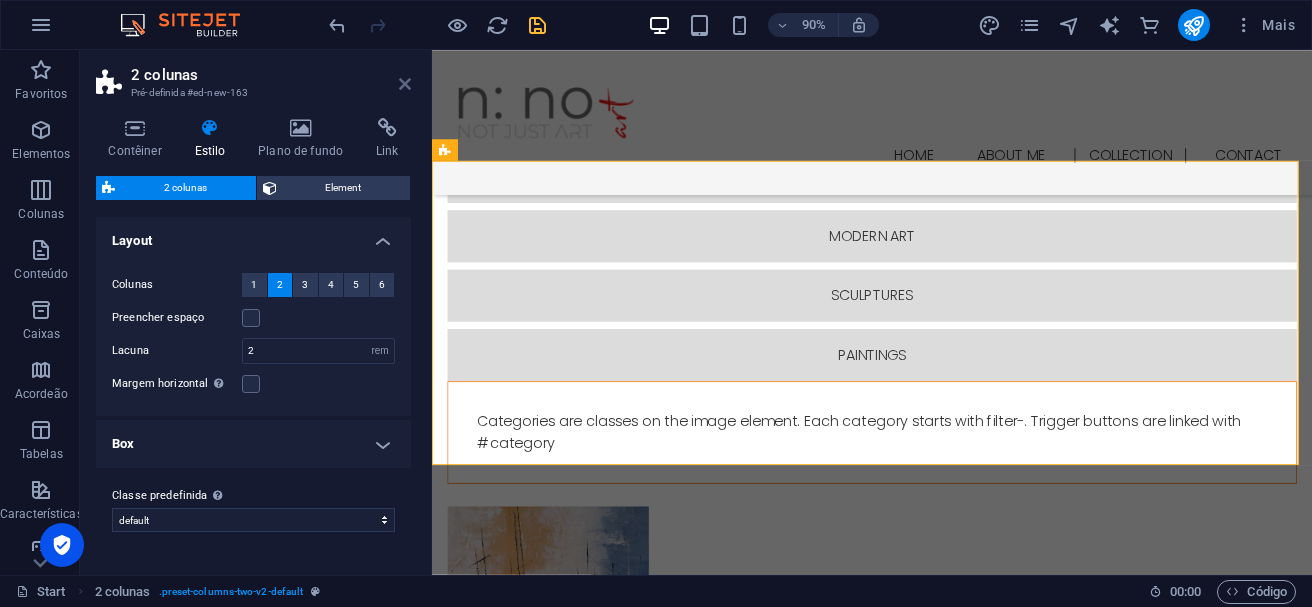 click at bounding box center [405, 84] 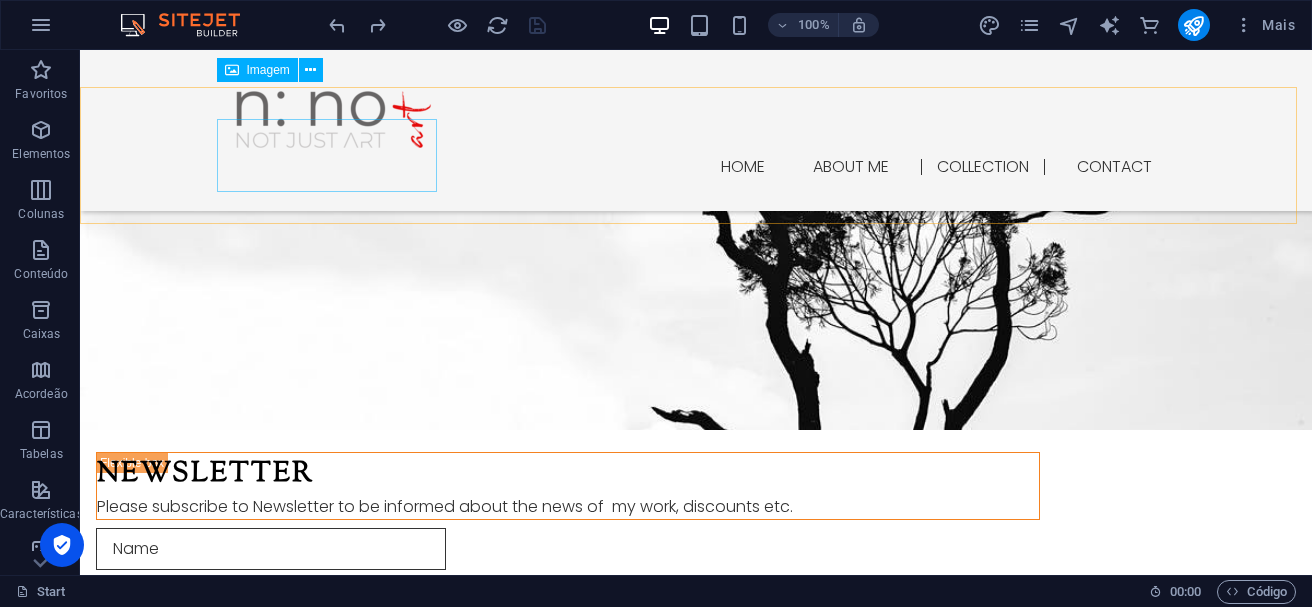 scroll, scrollTop: 3251, scrollLeft: 0, axis: vertical 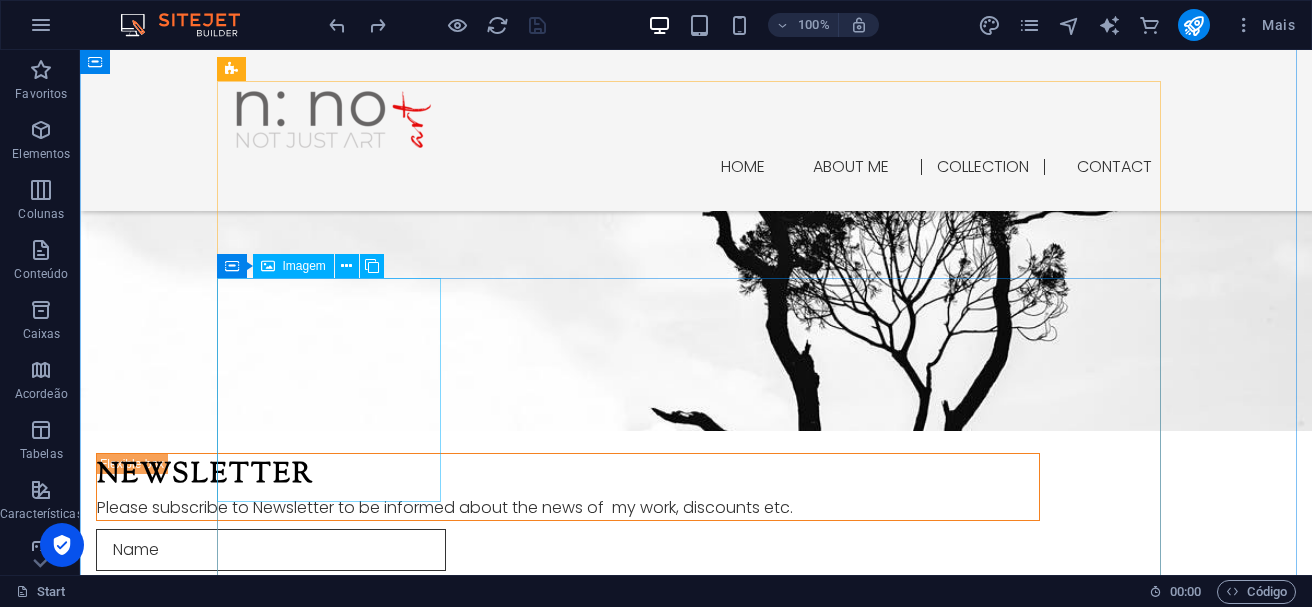 click at bounding box center (336, 1530) 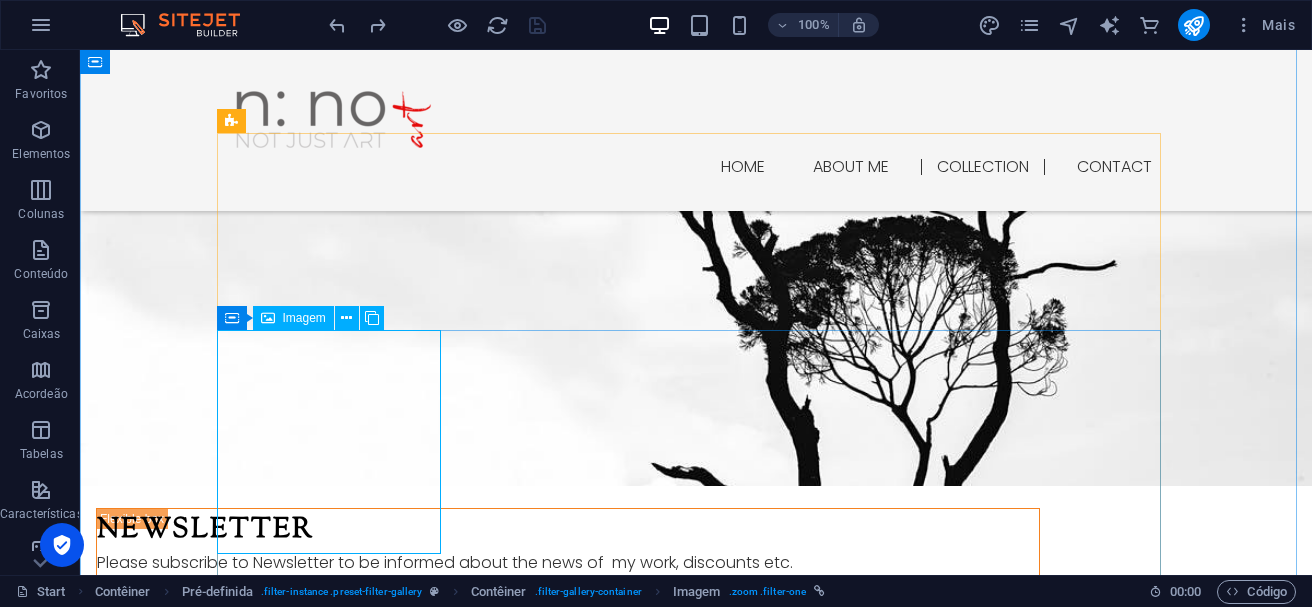 scroll, scrollTop: 3193, scrollLeft: 0, axis: vertical 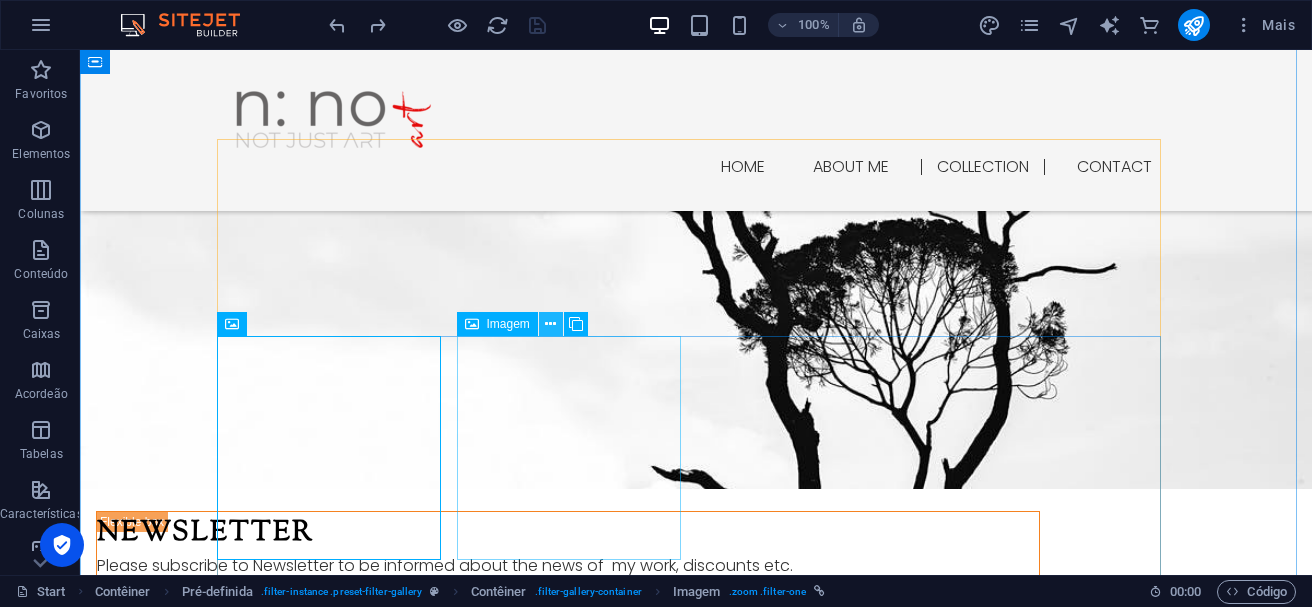 click at bounding box center (550, 324) 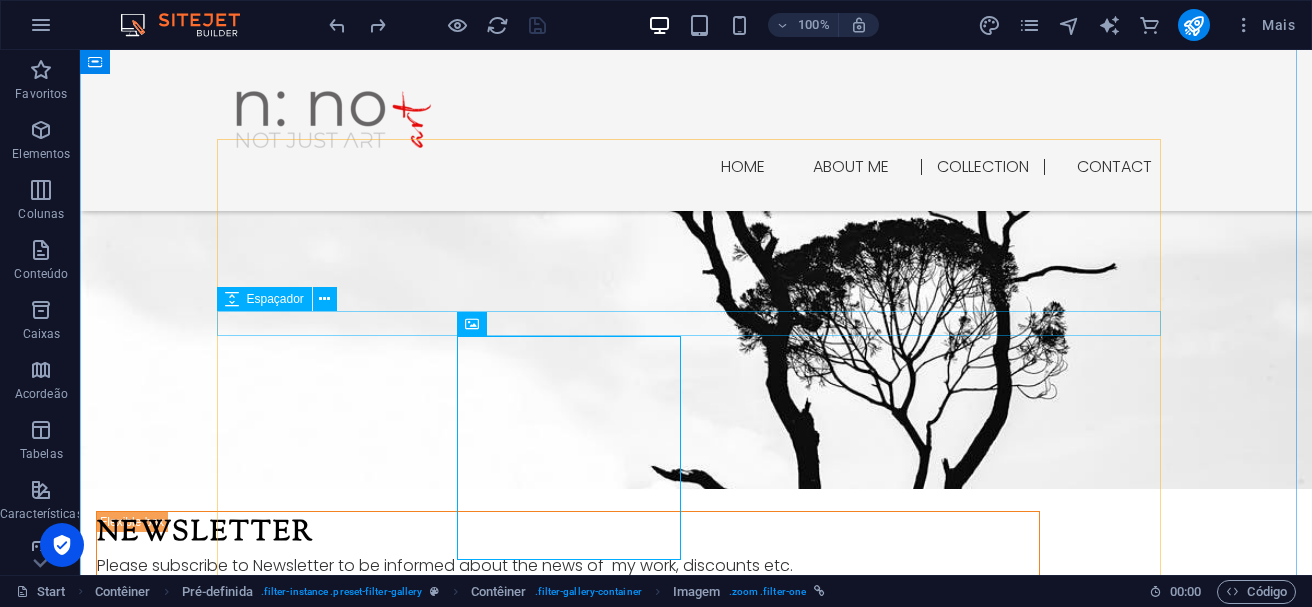 click at bounding box center [696, 1463] 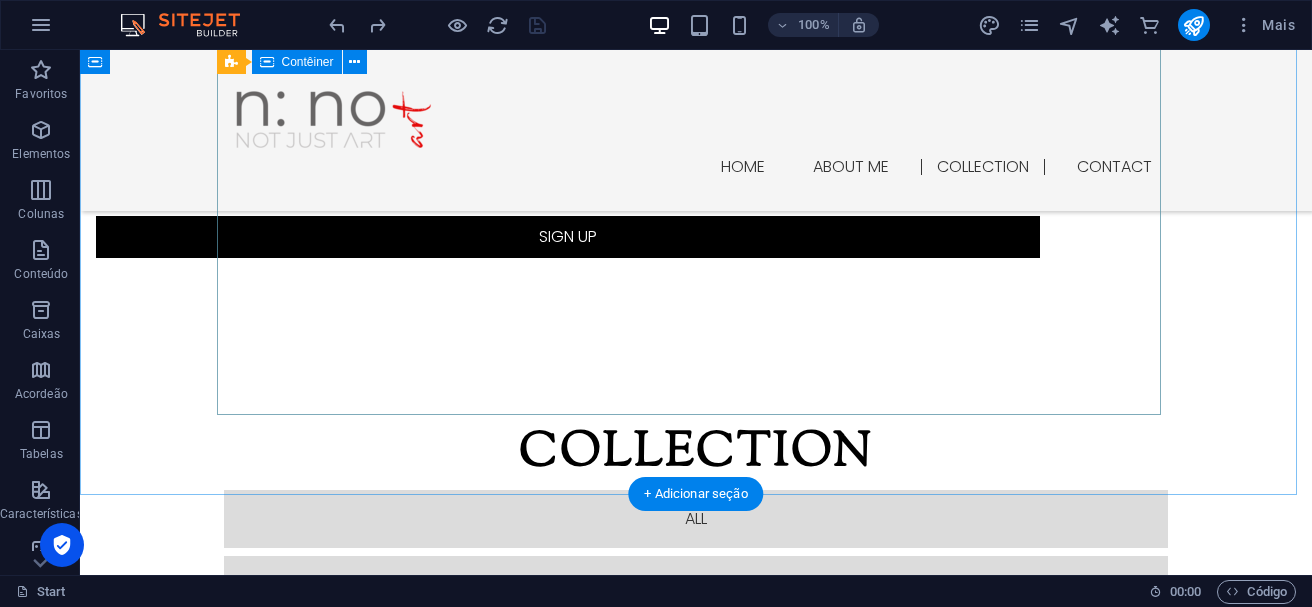 scroll, scrollTop: 3826, scrollLeft: 0, axis: vertical 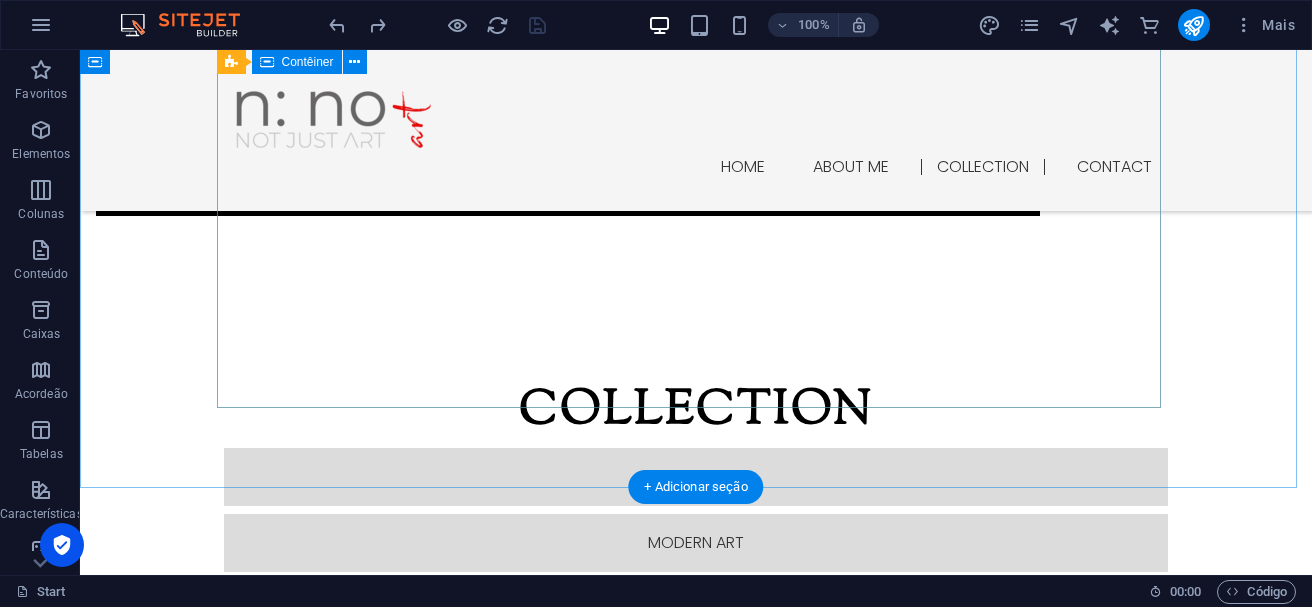click at bounding box center (696, 2231) 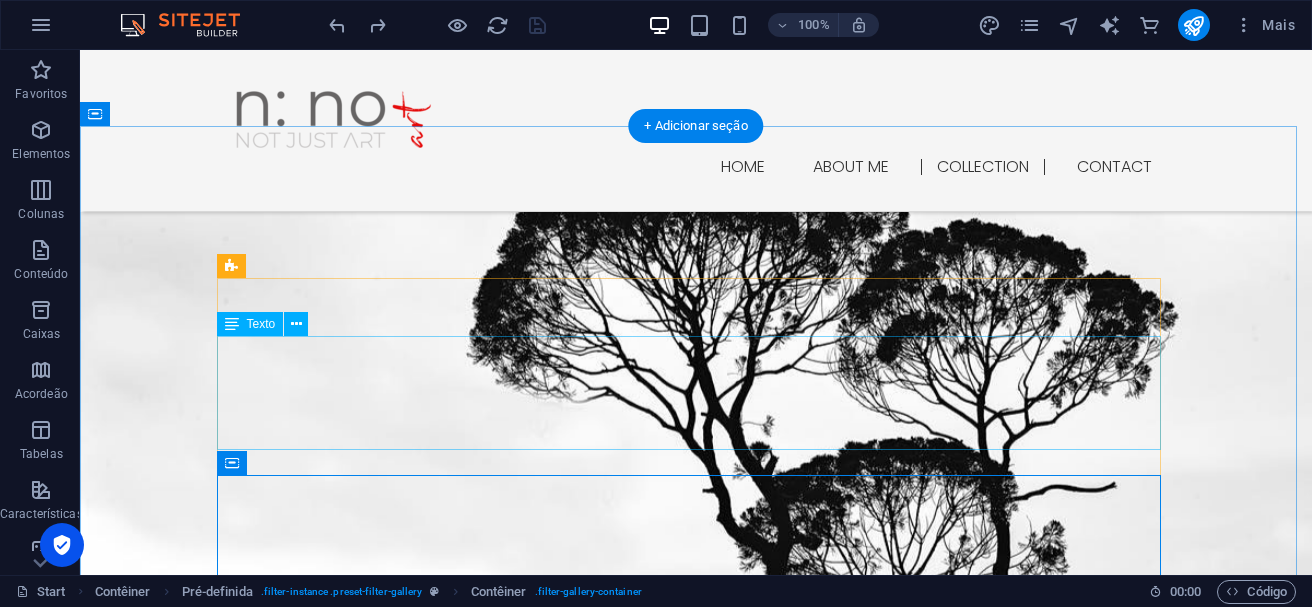 scroll, scrollTop: 3054, scrollLeft: 0, axis: vertical 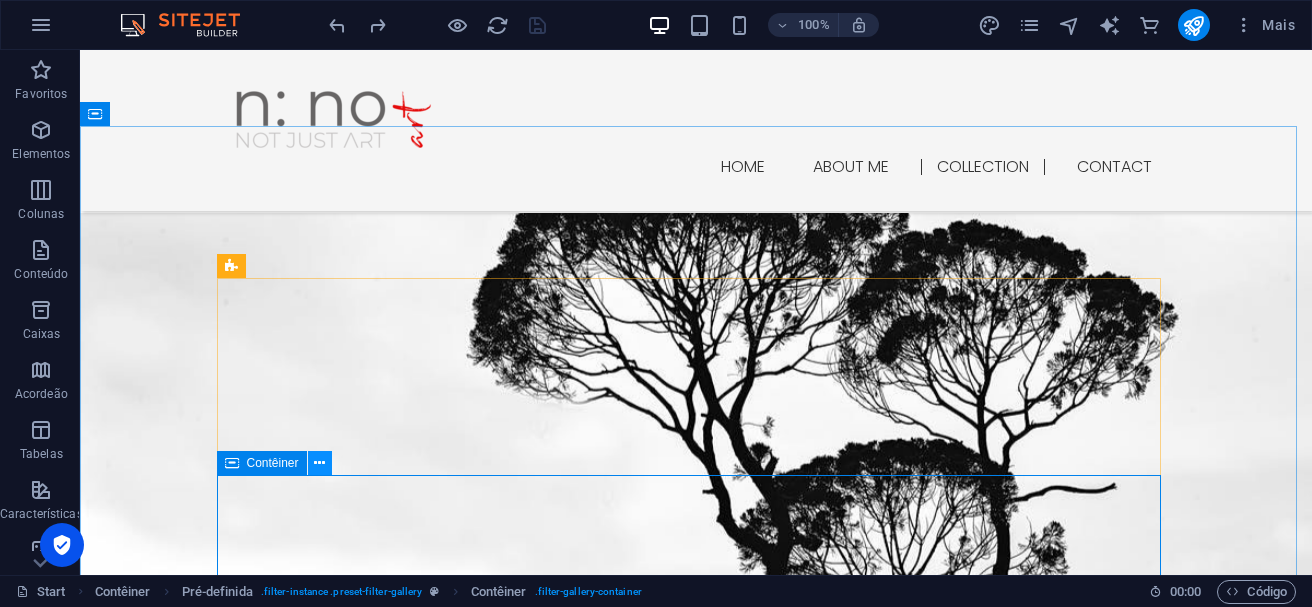 click at bounding box center [319, 463] 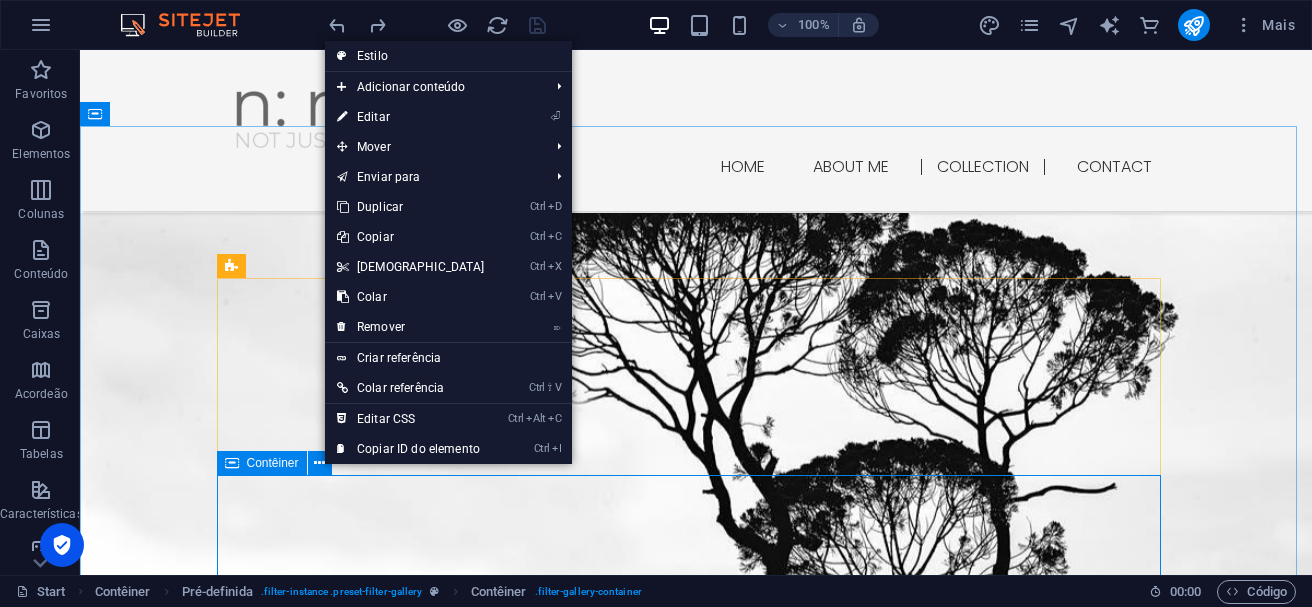 click on "Contêiner" at bounding box center (273, 463) 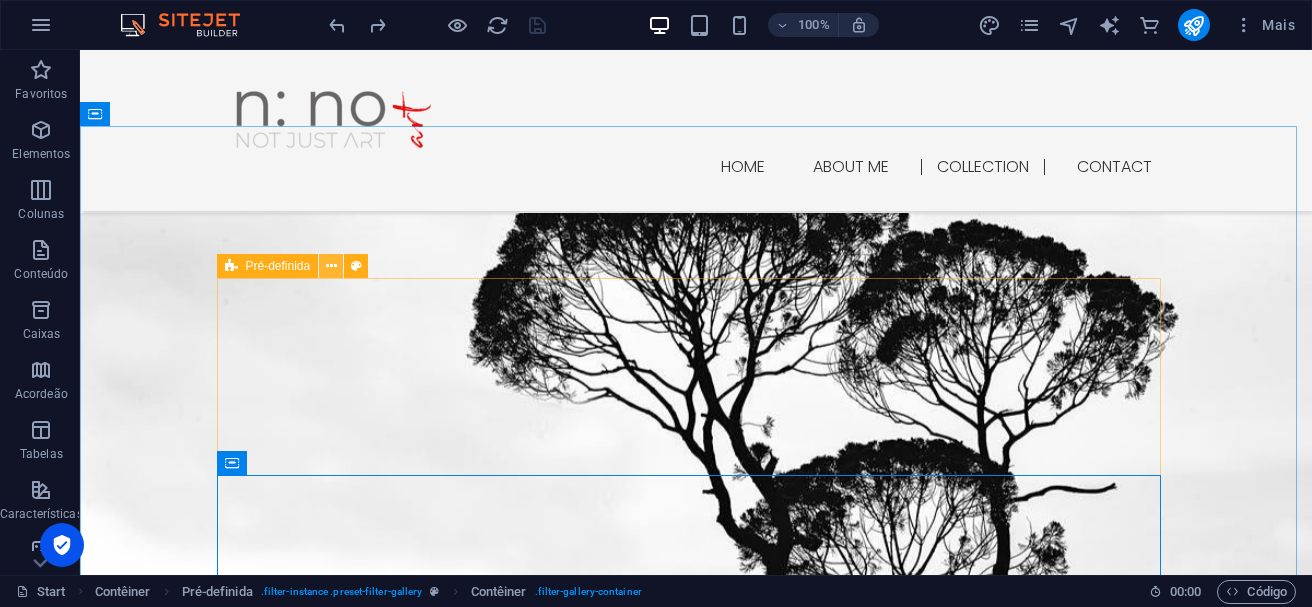 click at bounding box center [331, 266] 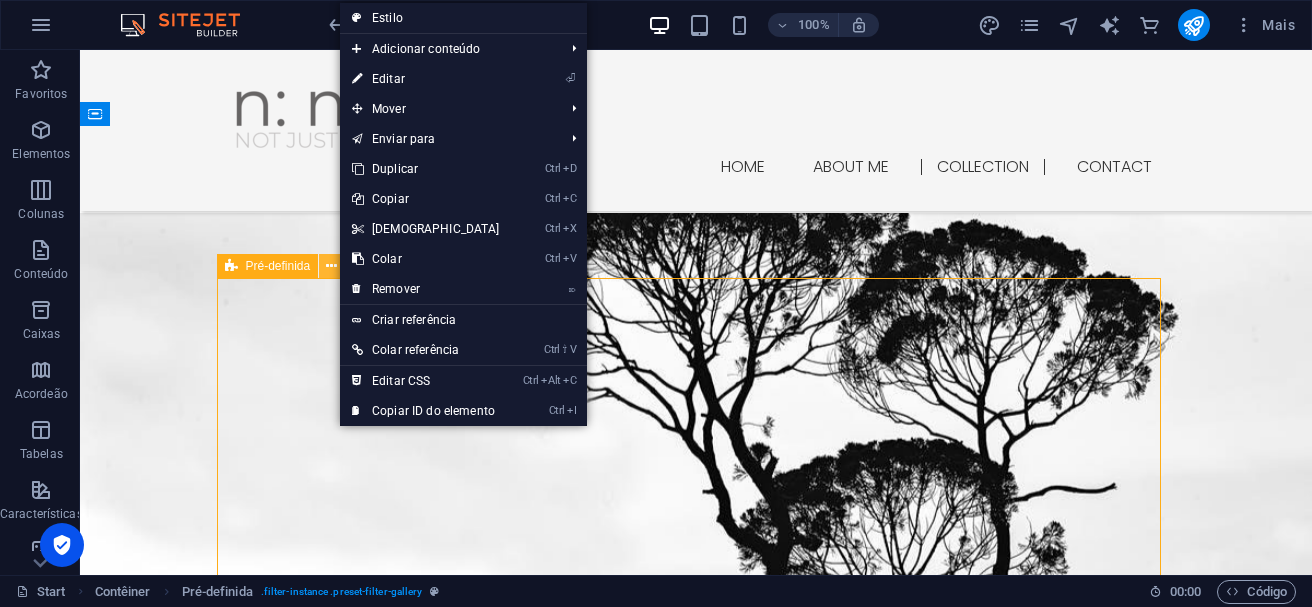 click at bounding box center [331, 266] 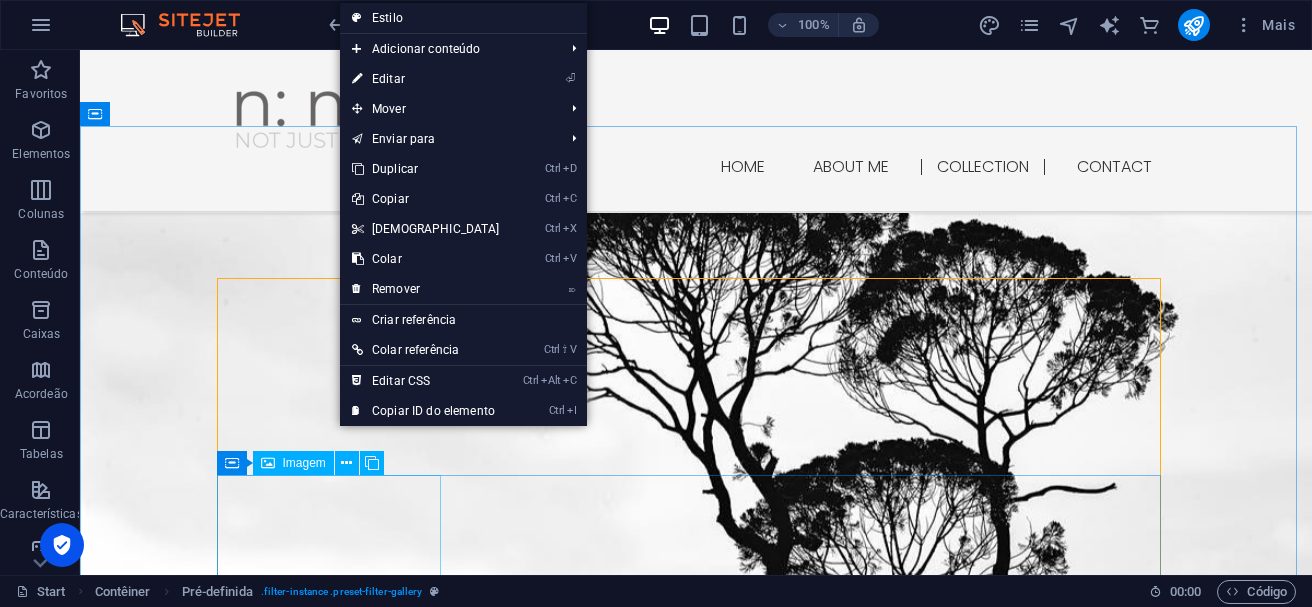 click on "Imagem" at bounding box center [304, 463] 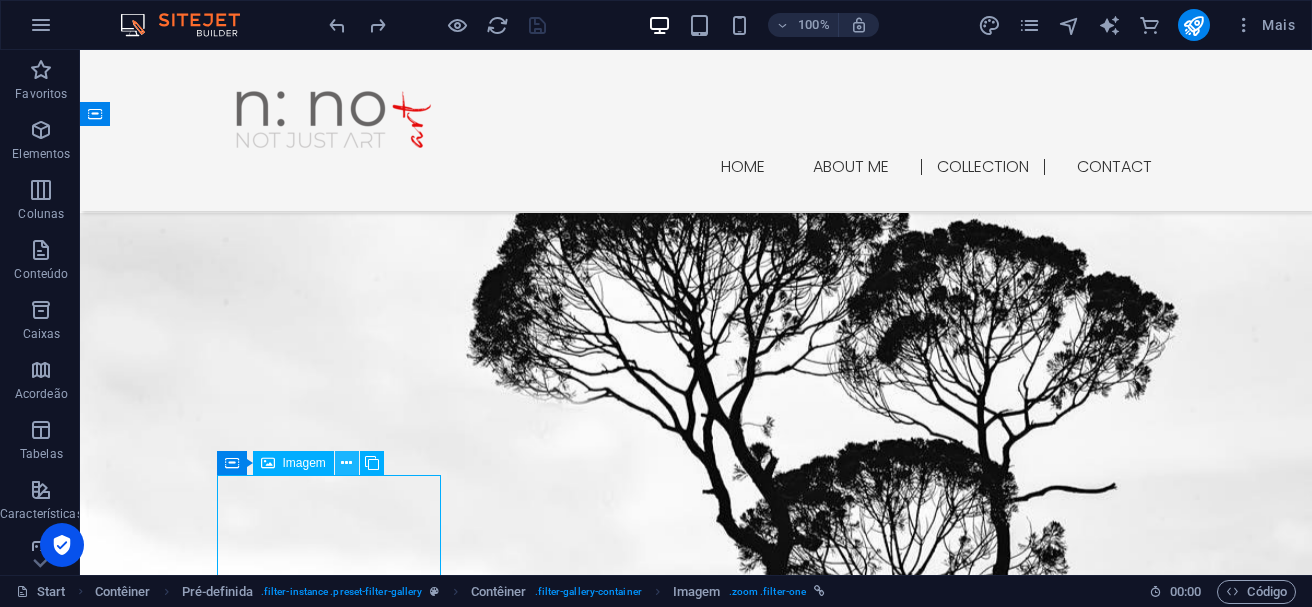 click at bounding box center (346, 463) 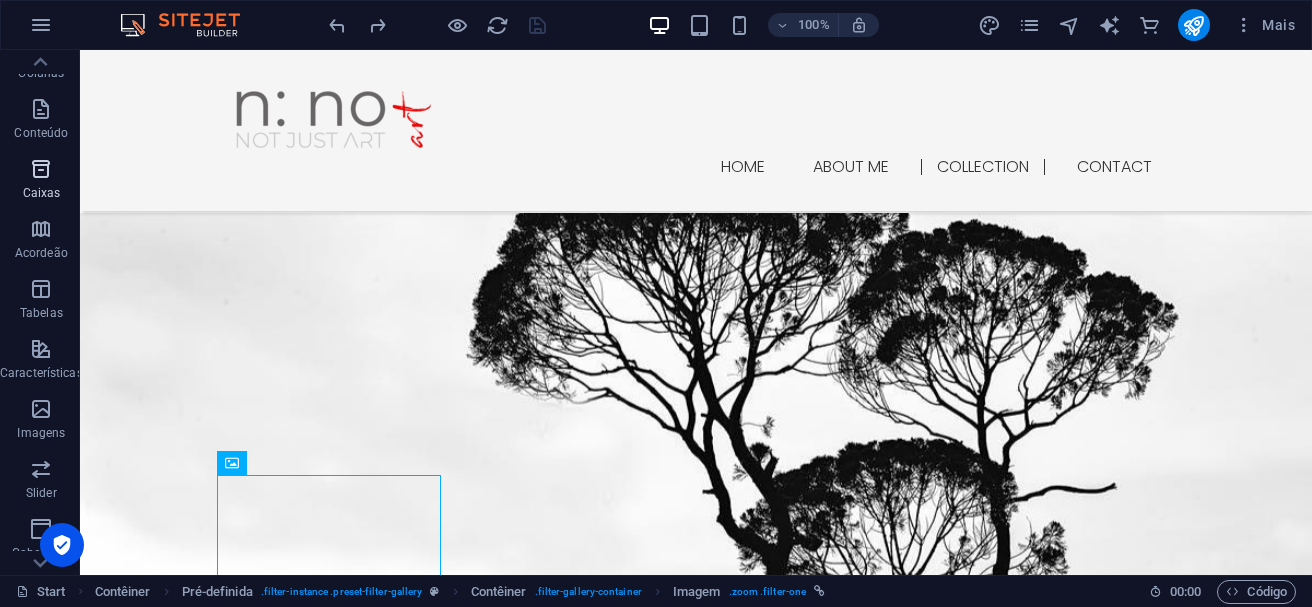 scroll, scrollTop: 0, scrollLeft: 0, axis: both 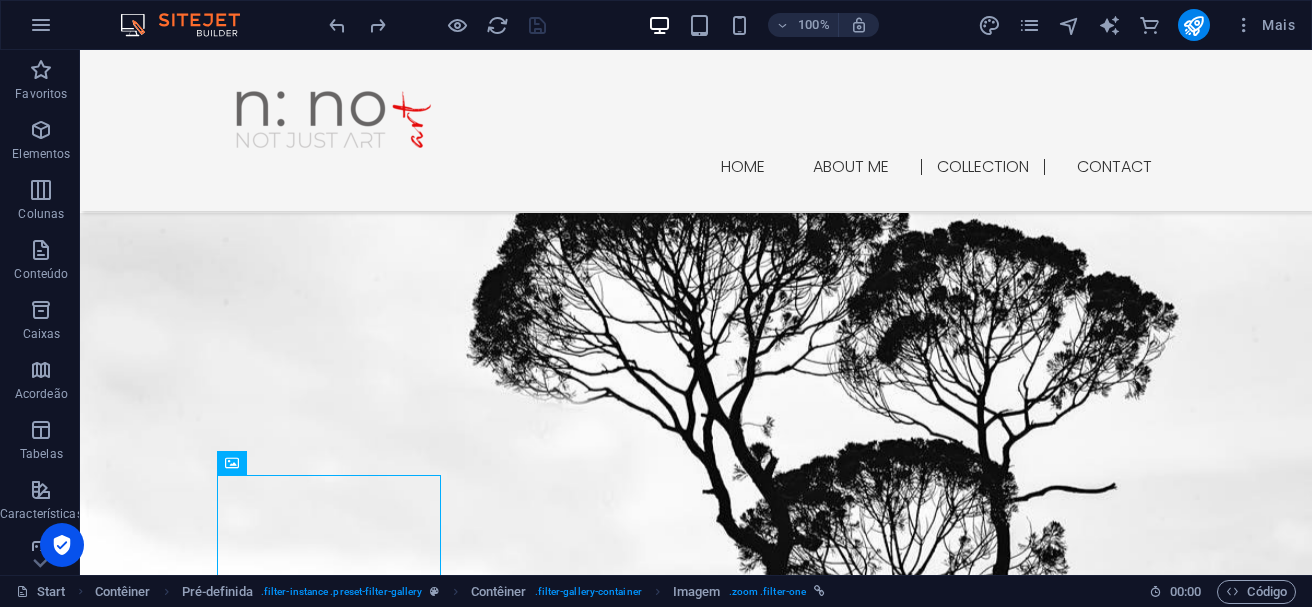 click on "100% Mais" at bounding box center (656, 25) 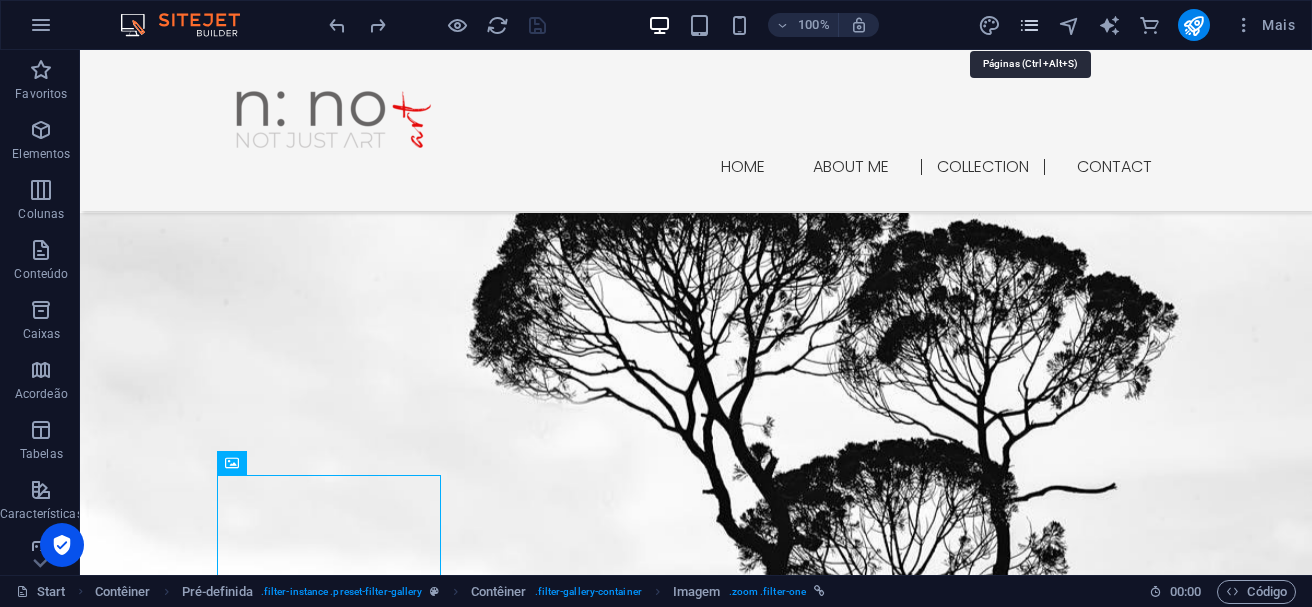click at bounding box center (1029, 25) 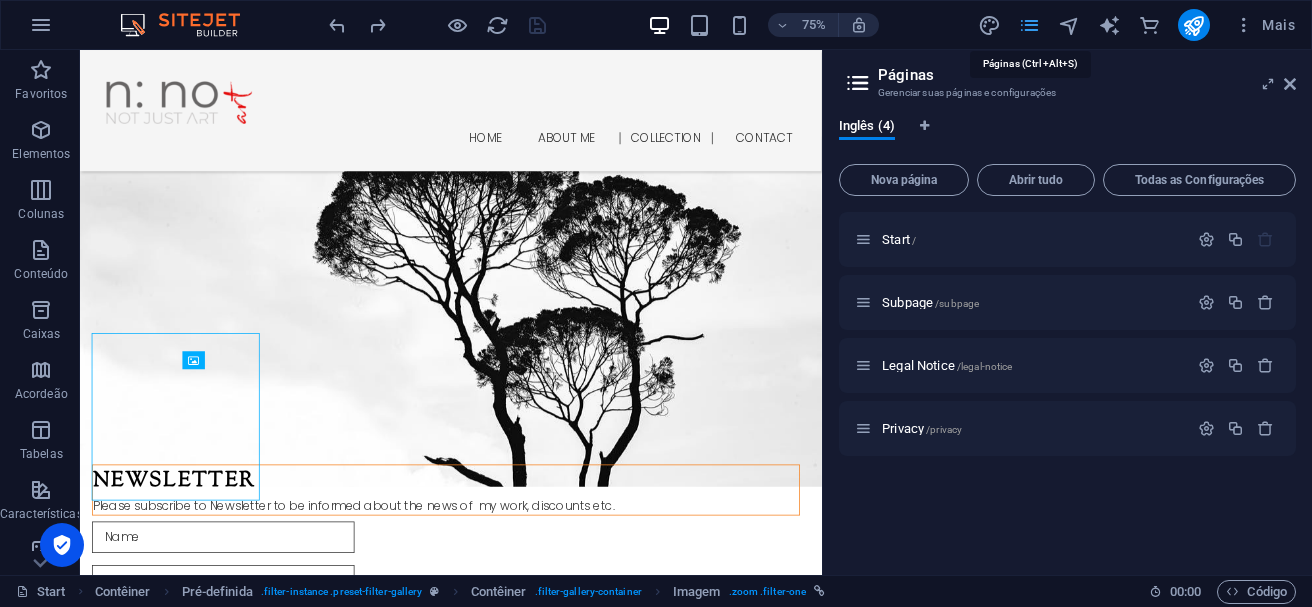 click at bounding box center [1029, 25] 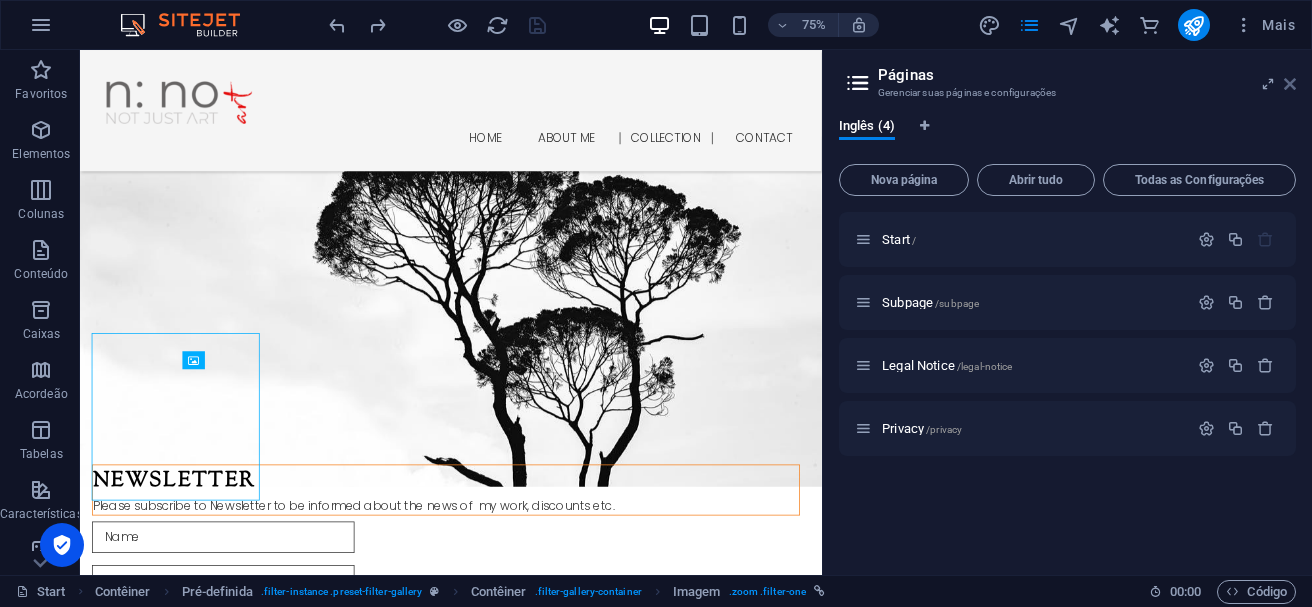 click at bounding box center (1290, 84) 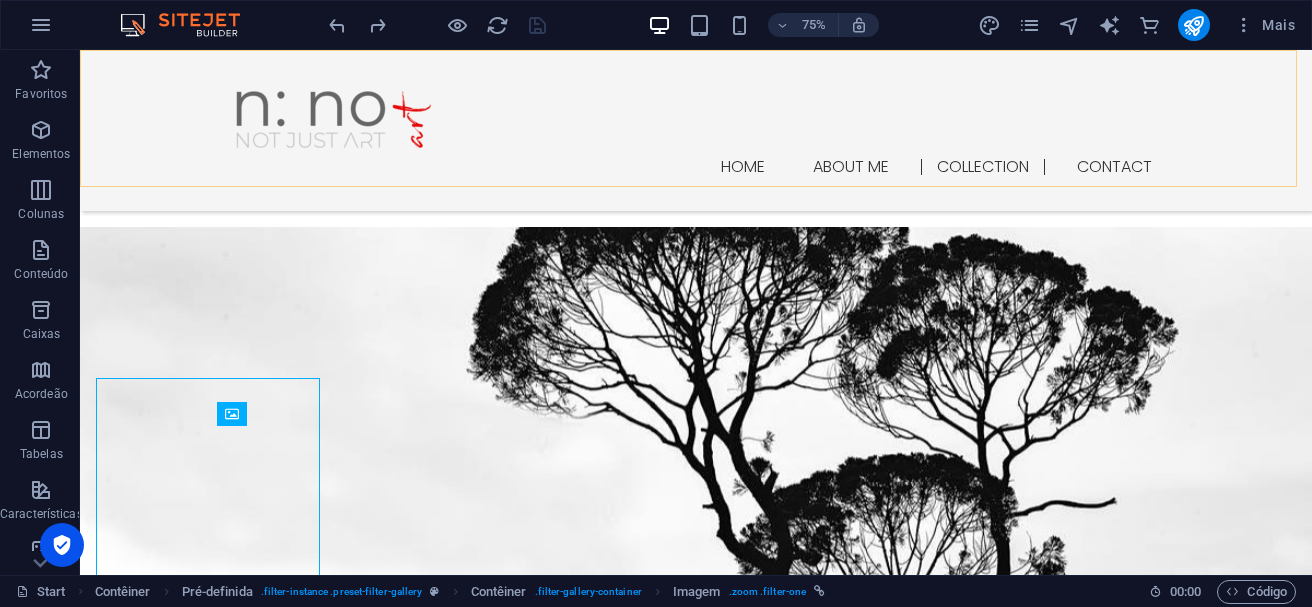 scroll, scrollTop: 3103, scrollLeft: 0, axis: vertical 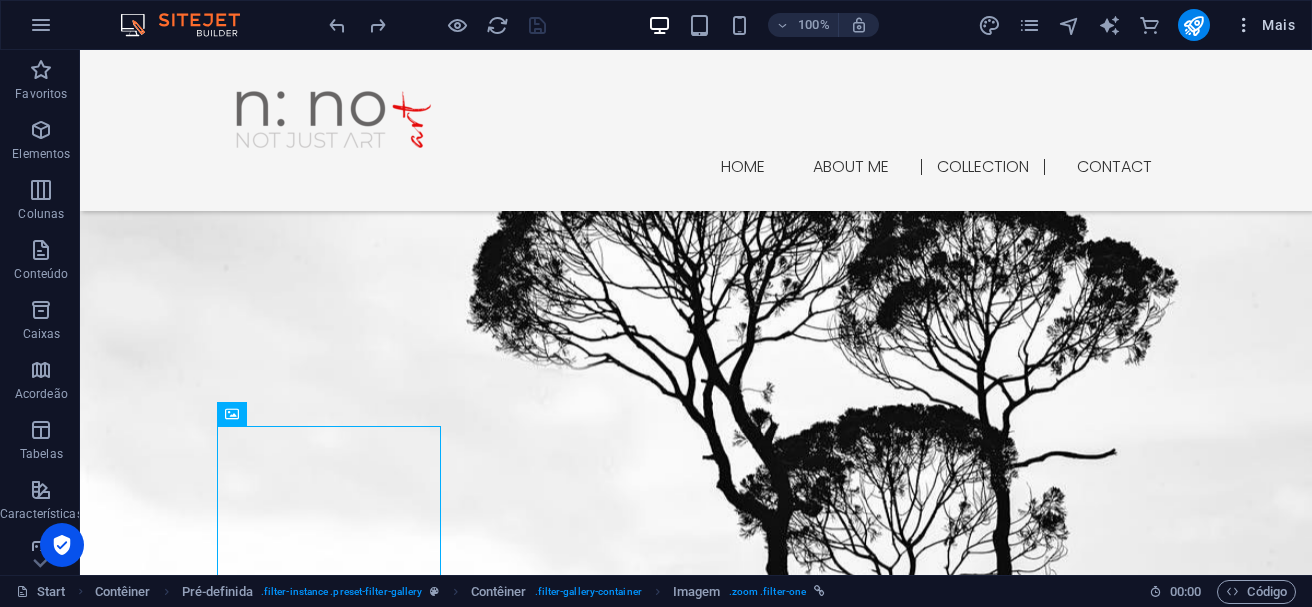 click on "Mais" at bounding box center [1264, 25] 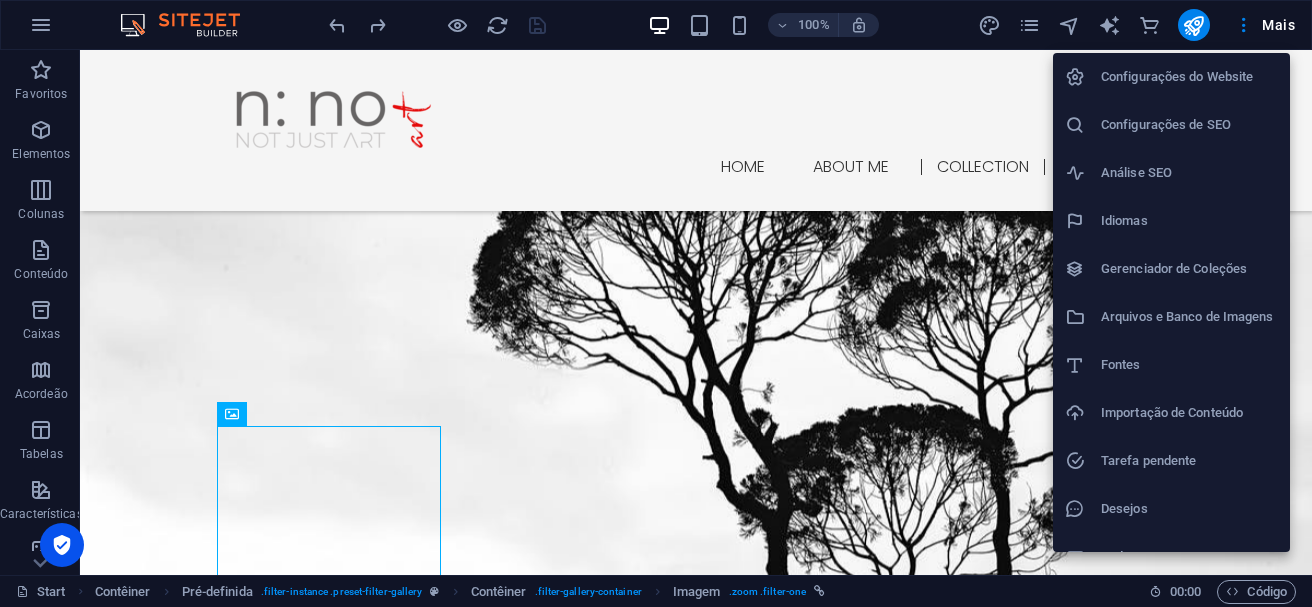 scroll, scrollTop: 3, scrollLeft: 0, axis: vertical 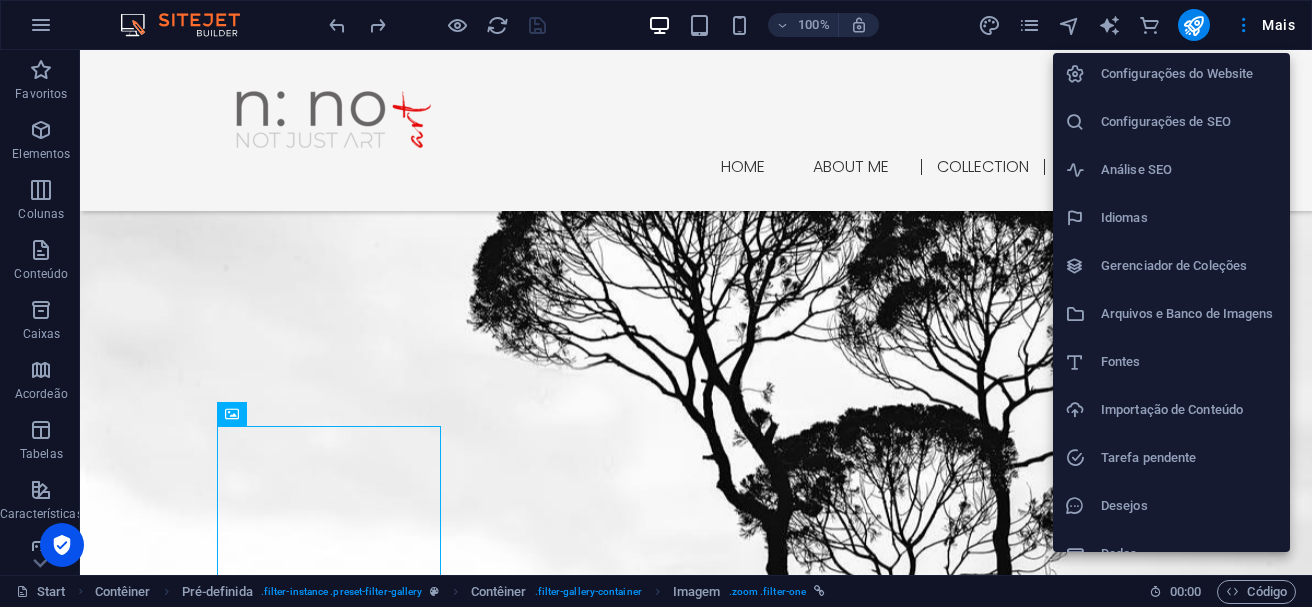 click on "Configurações do Website" at bounding box center [1171, 74] 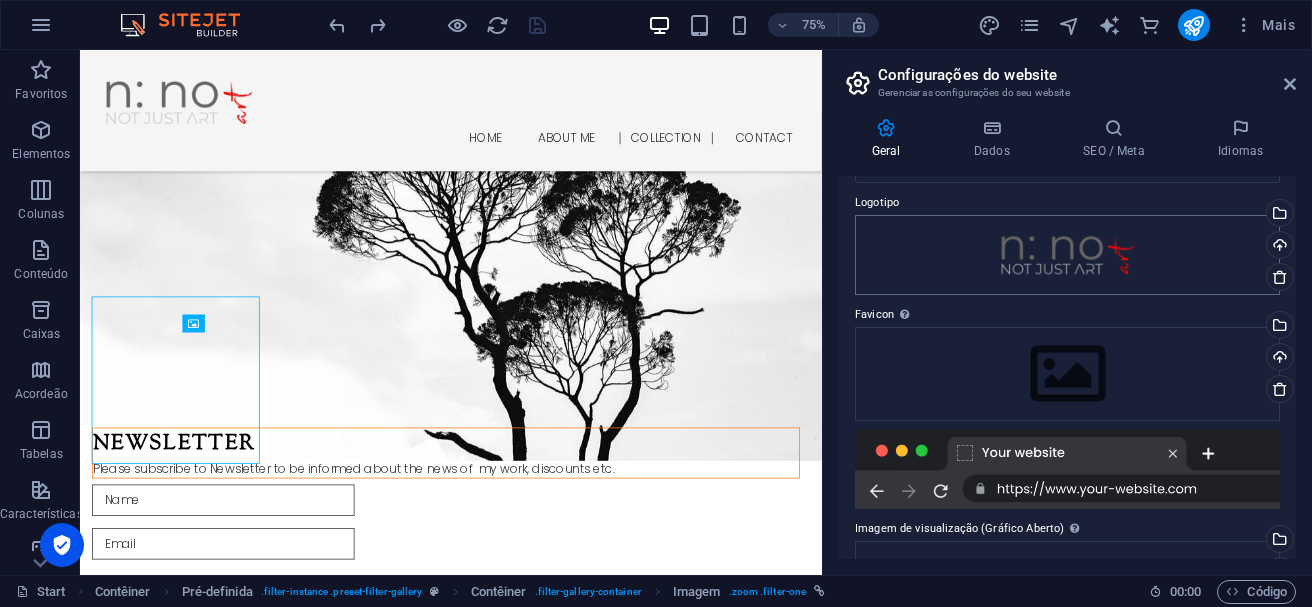 scroll, scrollTop: 0, scrollLeft: 0, axis: both 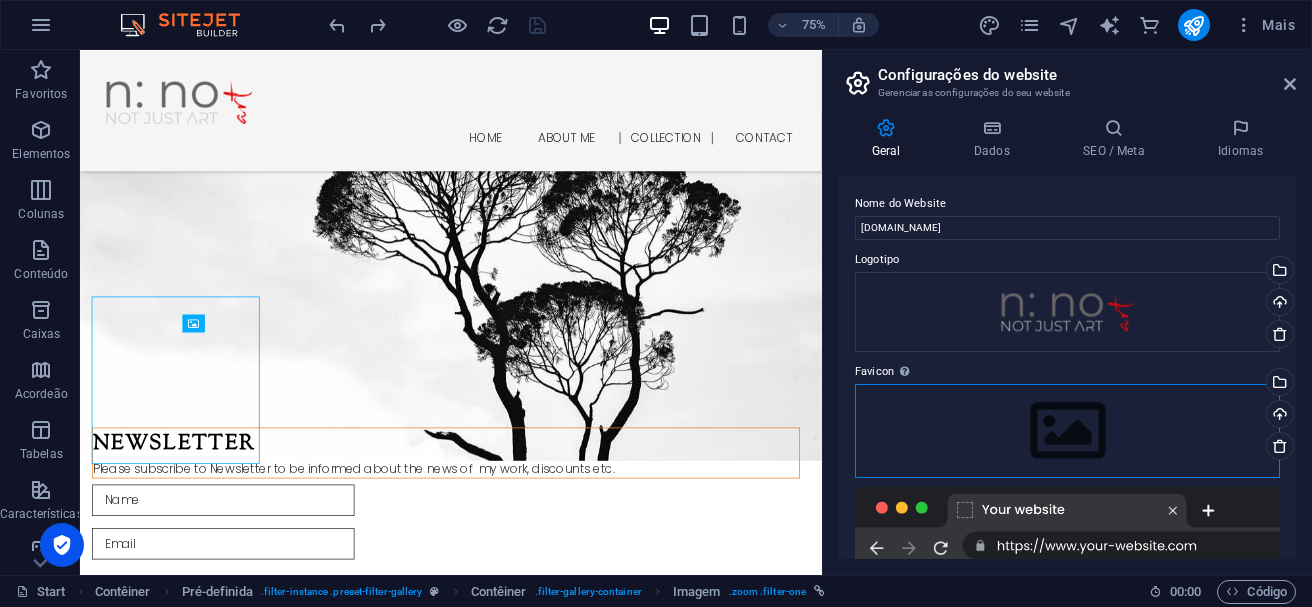 click on "Arraste os arquivos aqui, clique para escolher os arquivos ou selecione os arquivos em Arquivos ou em nossa galeria de fotos e vídeos gratuitos" at bounding box center [1067, 431] 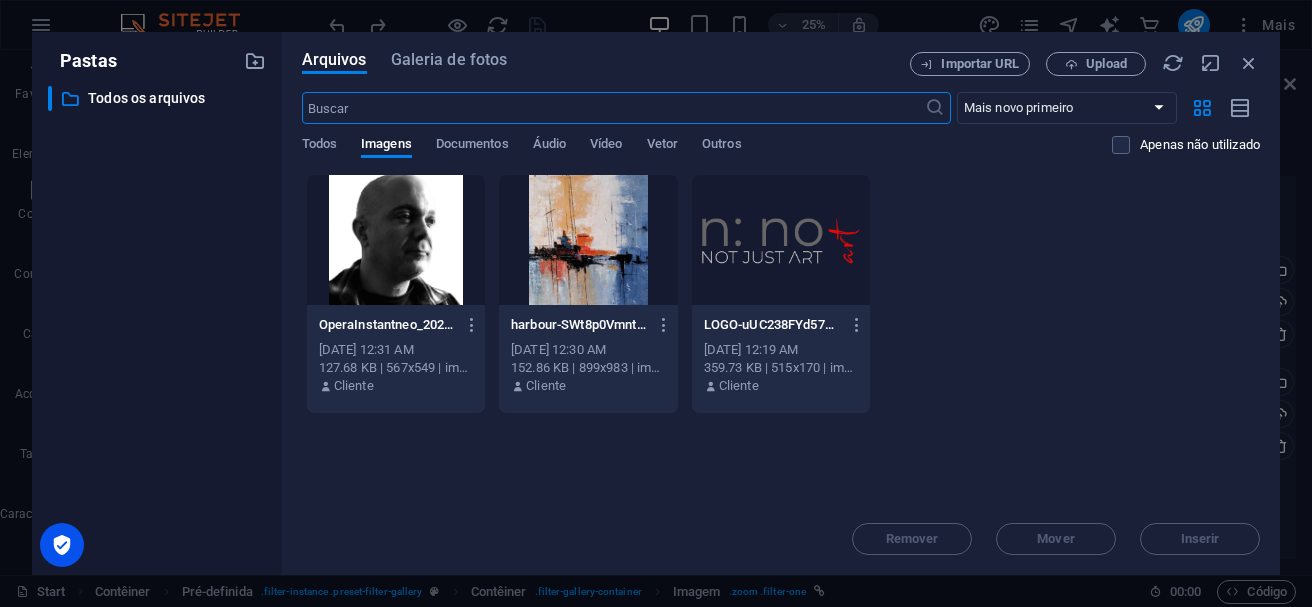 scroll, scrollTop: 4239, scrollLeft: 0, axis: vertical 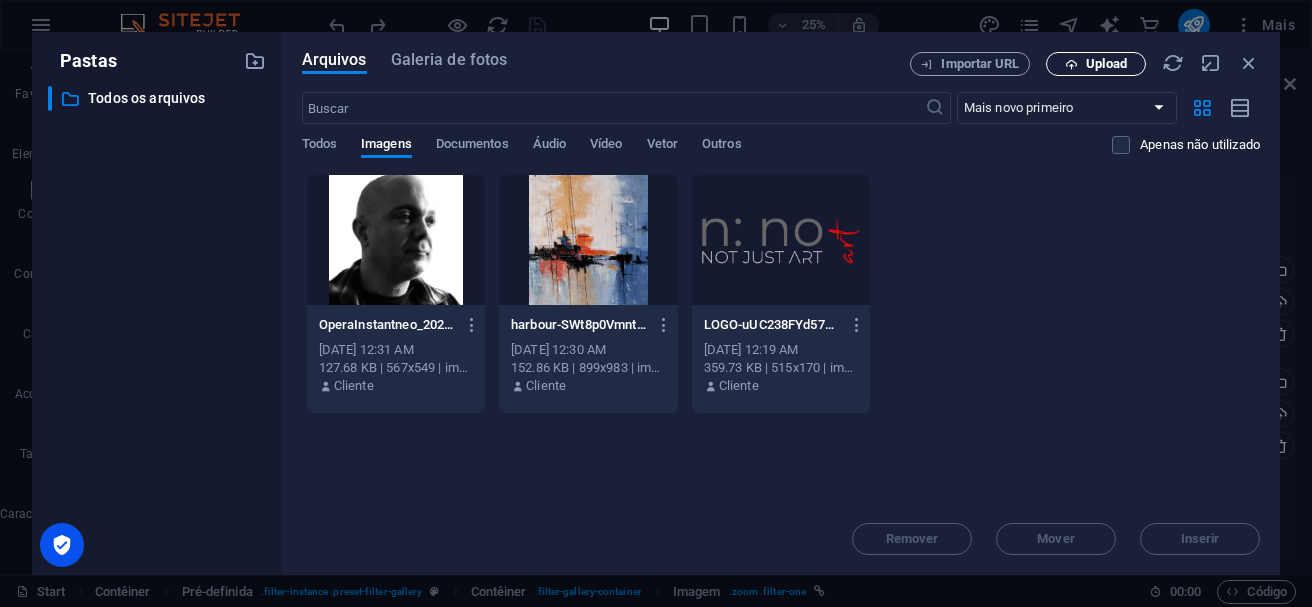 click on "Upload" at bounding box center [1106, 64] 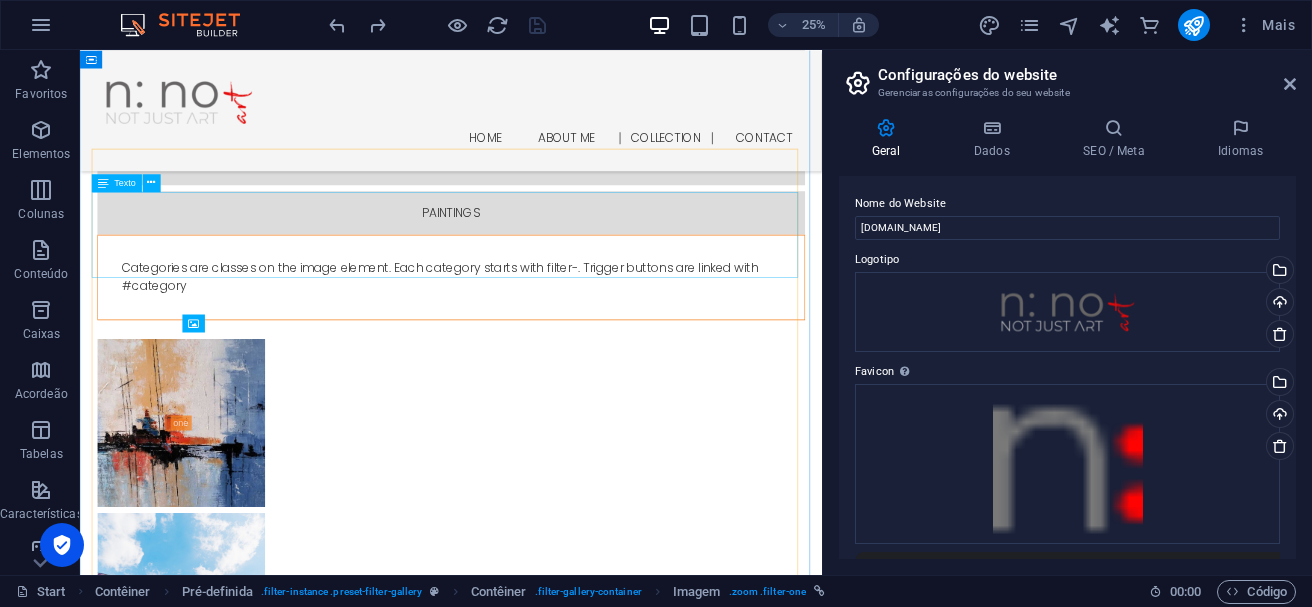 scroll, scrollTop: 3103, scrollLeft: 0, axis: vertical 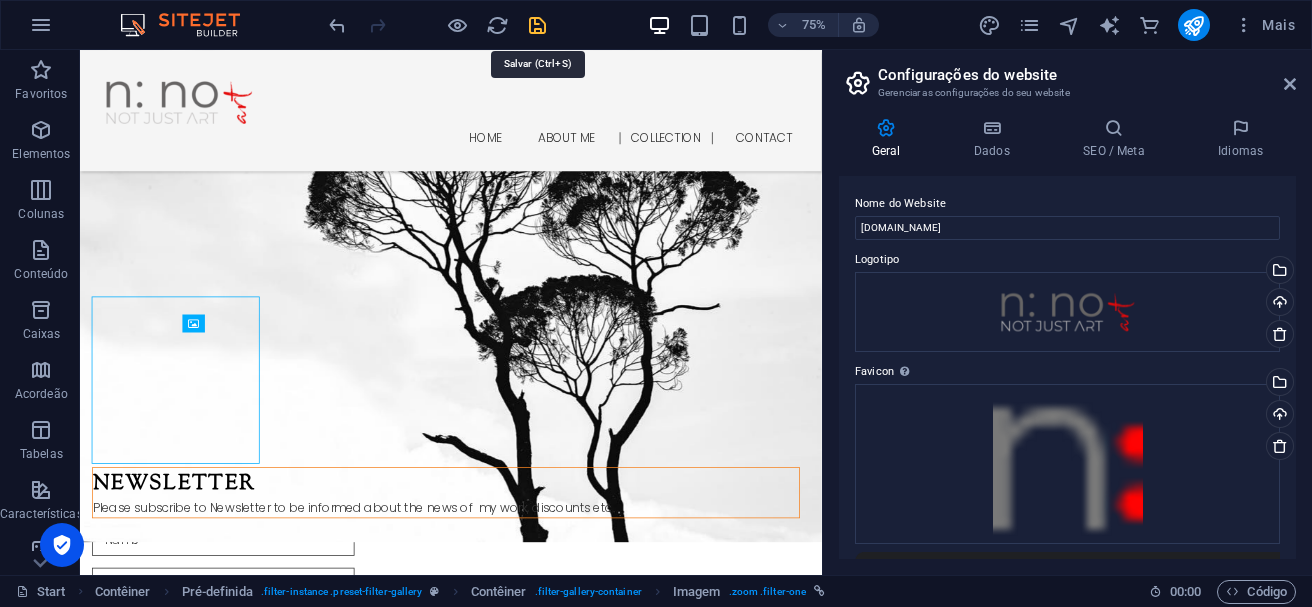 click at bounding box center (537, 25) 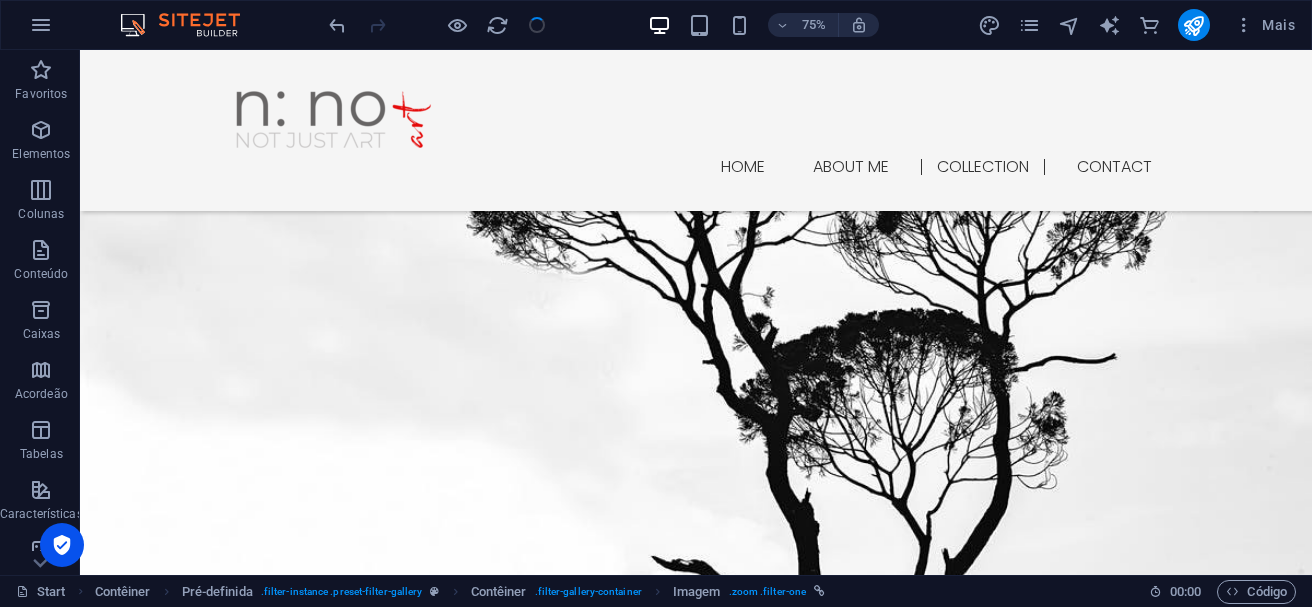 scroll, scrollTop: 3151, scrollLeft: 0, axis: vertical 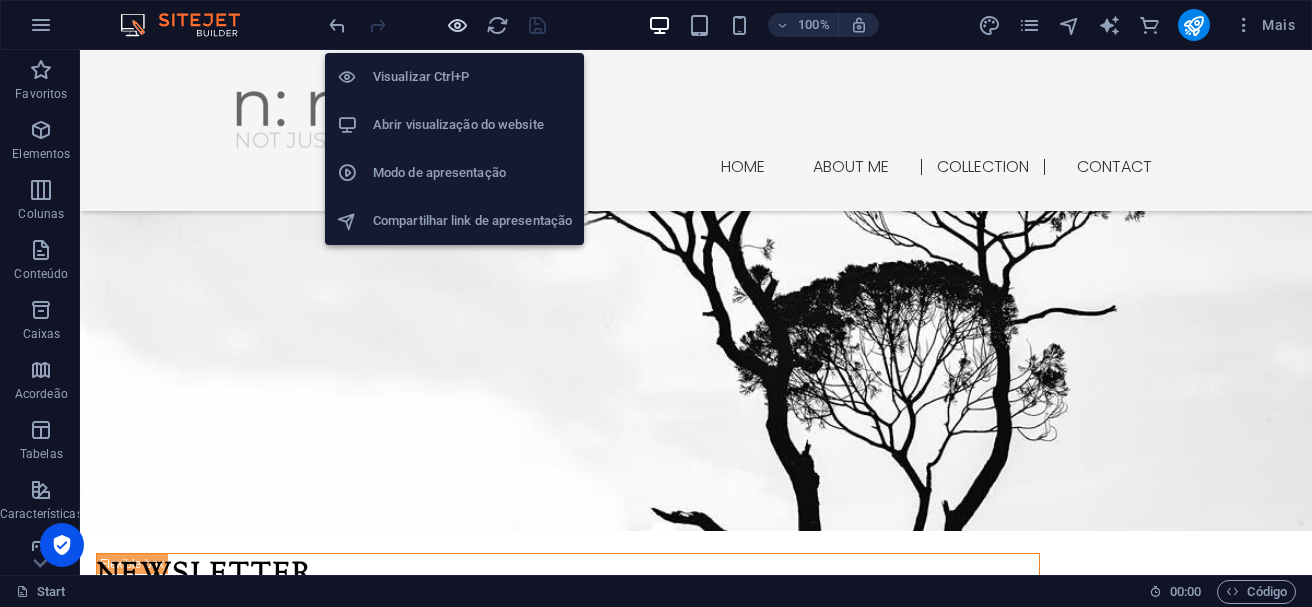 click at bounding box center [457, 25] 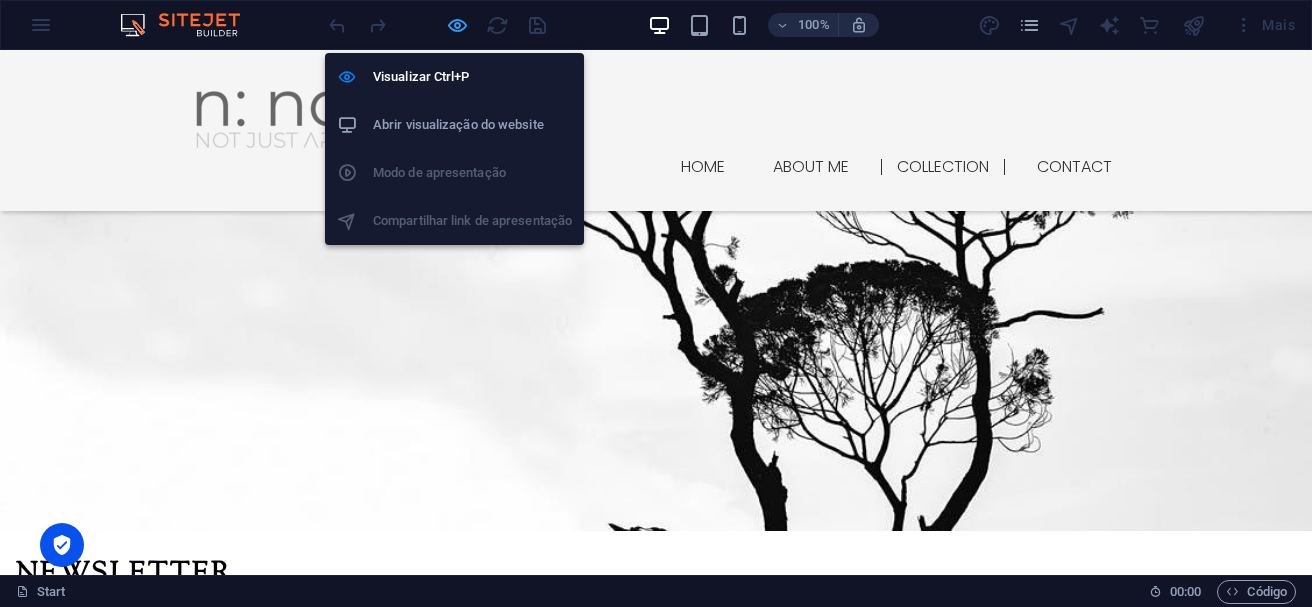click at bounding box center (457, 25) 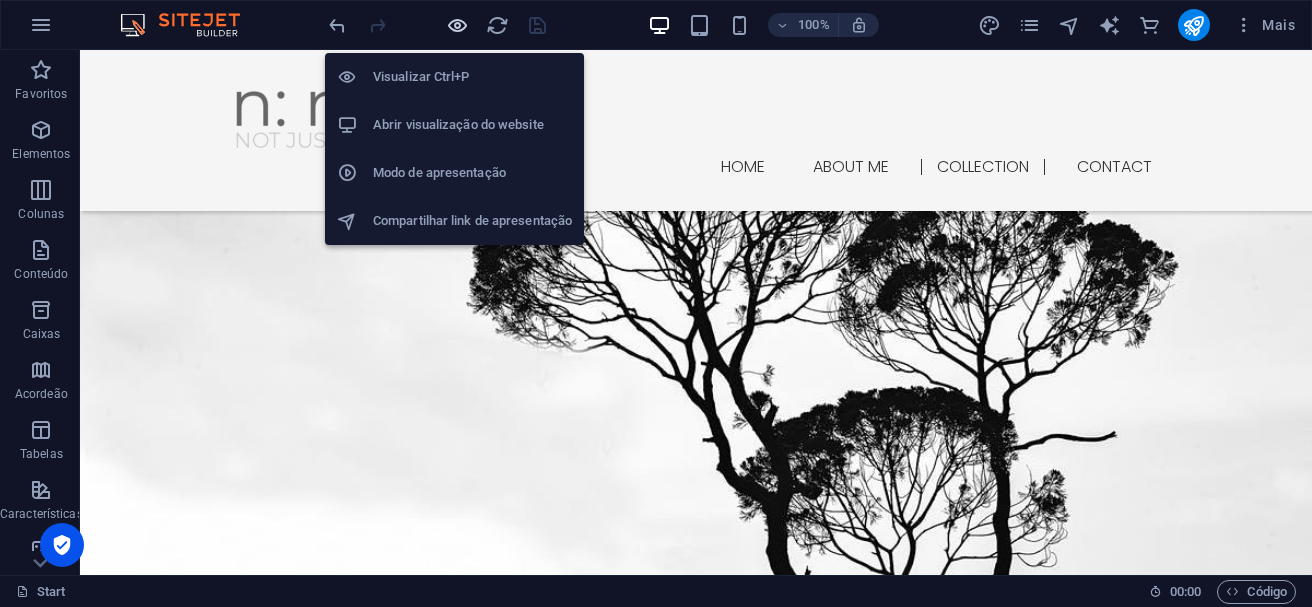scroll, scrollTop: 3151, scrollLeft: 0, axis: vertical 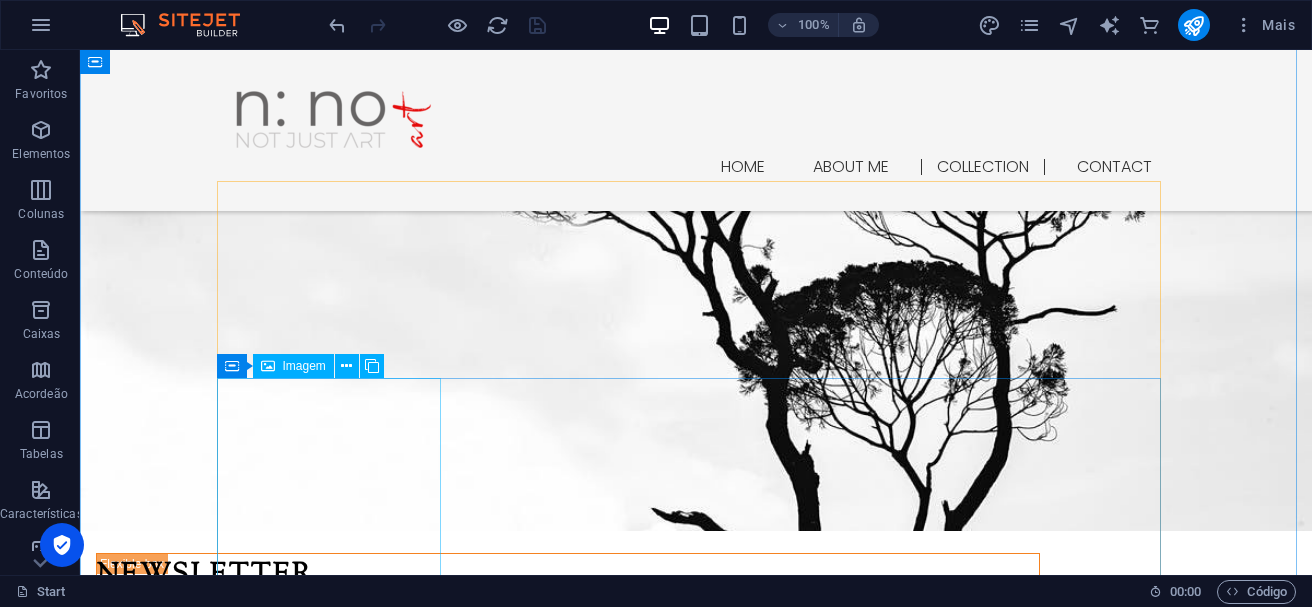 click at bounding box center [336, 1630] 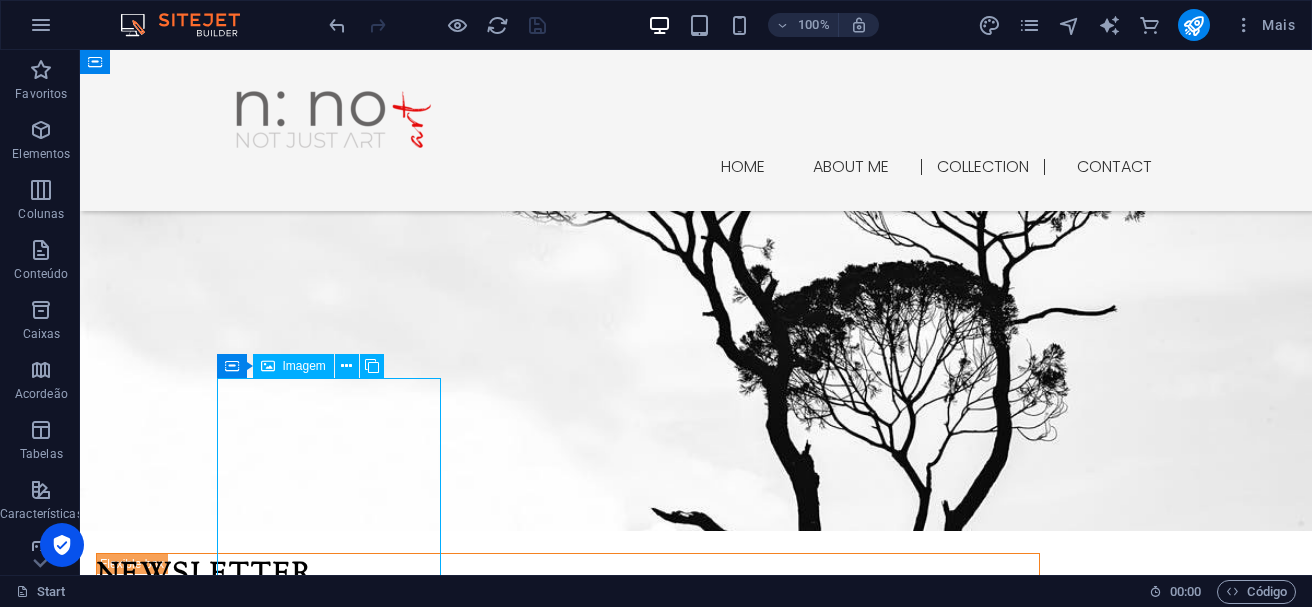click at bounding box center [336, 1630] 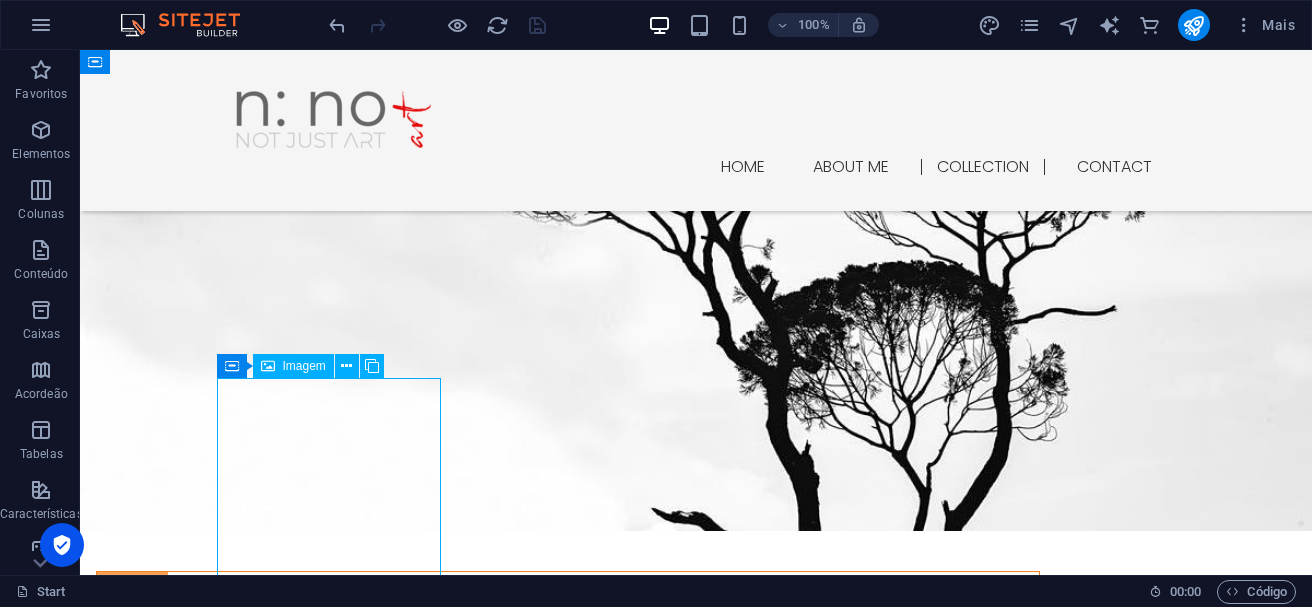 select 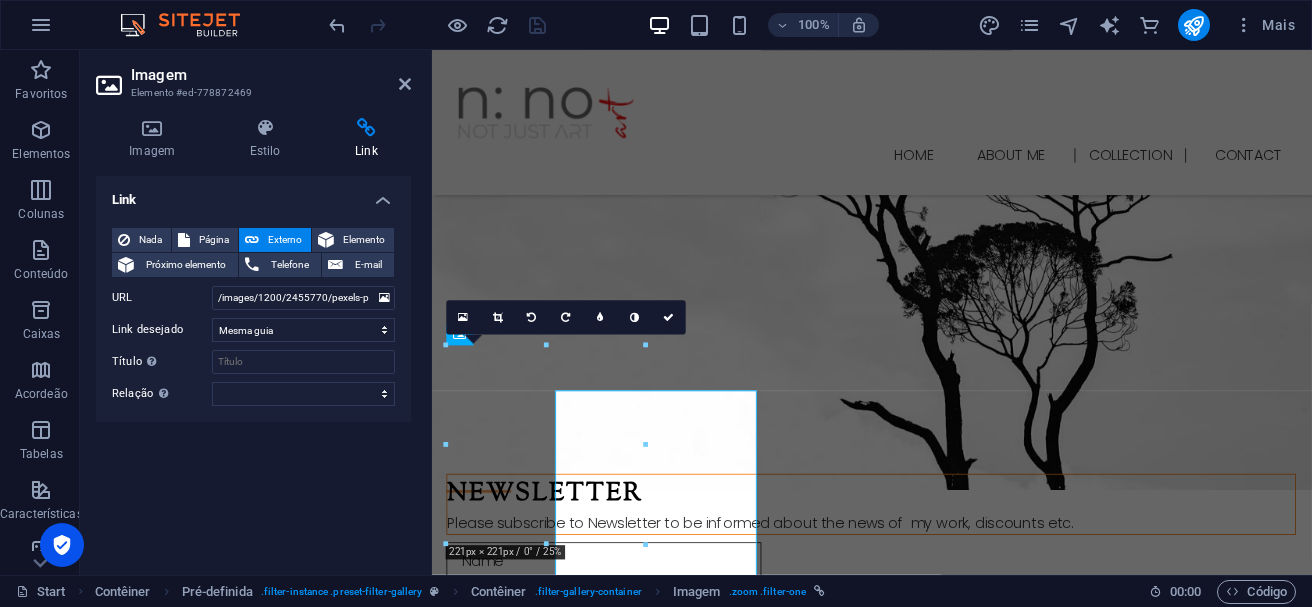 scroll, scrollTop: 3101, scrollLeft: 0, axis: vertical 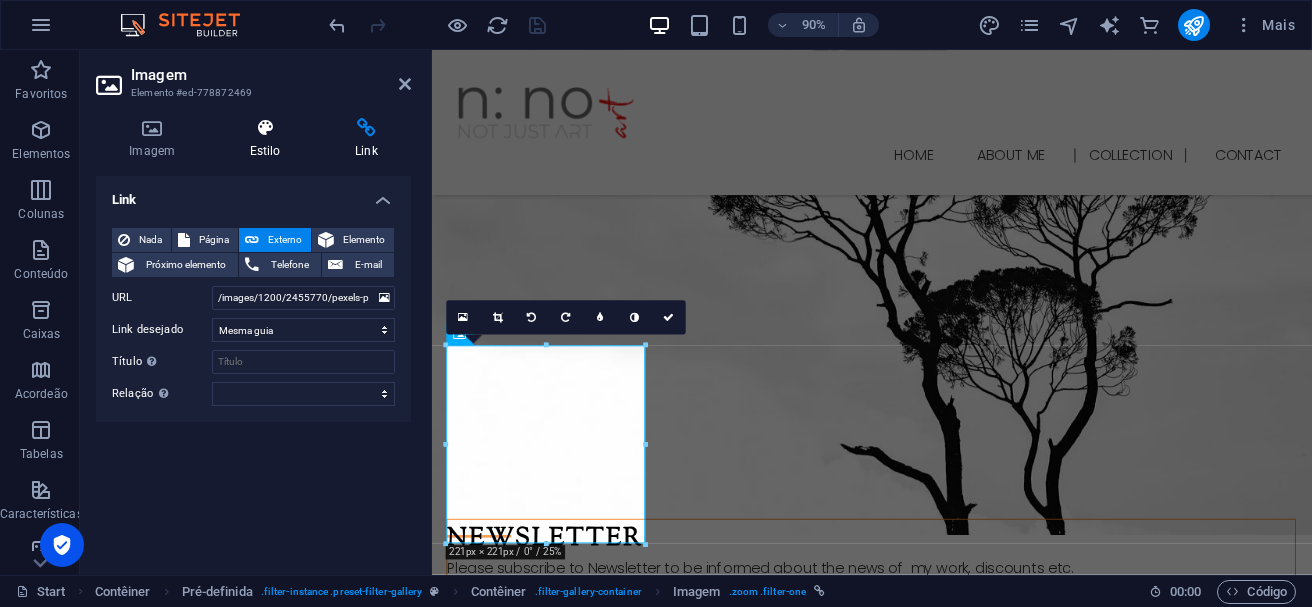 click on "Estilo" at bounding box center [268, 139] 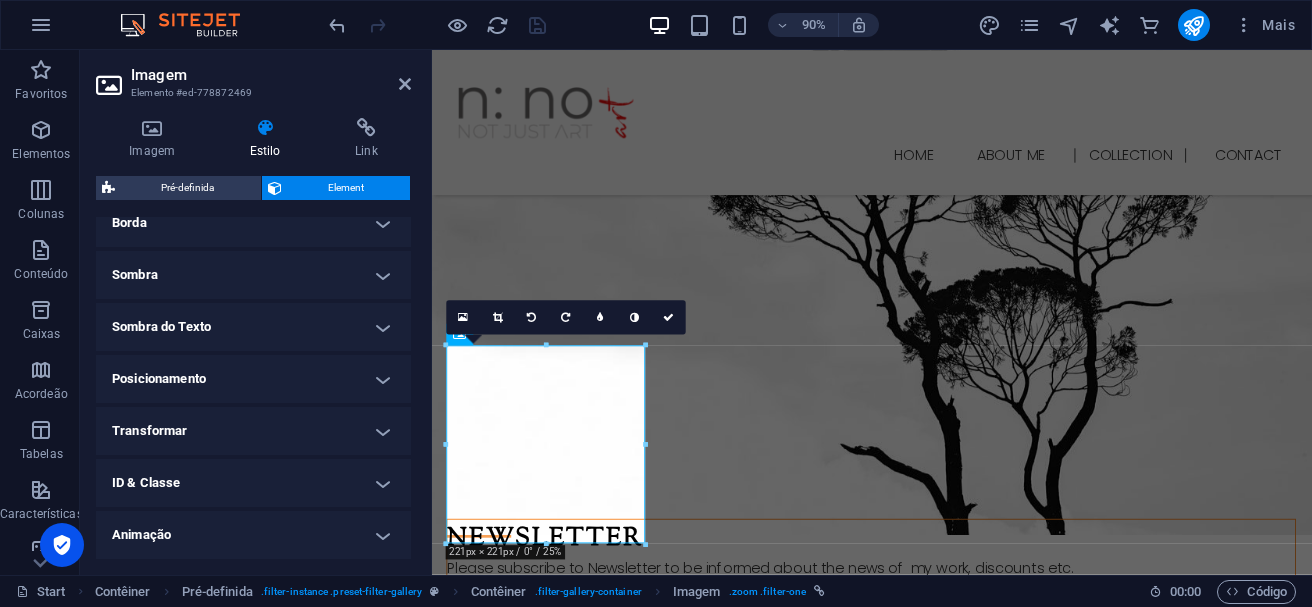 scroll, scrollTop: 503, scrollLeft: 0, axis: vertical 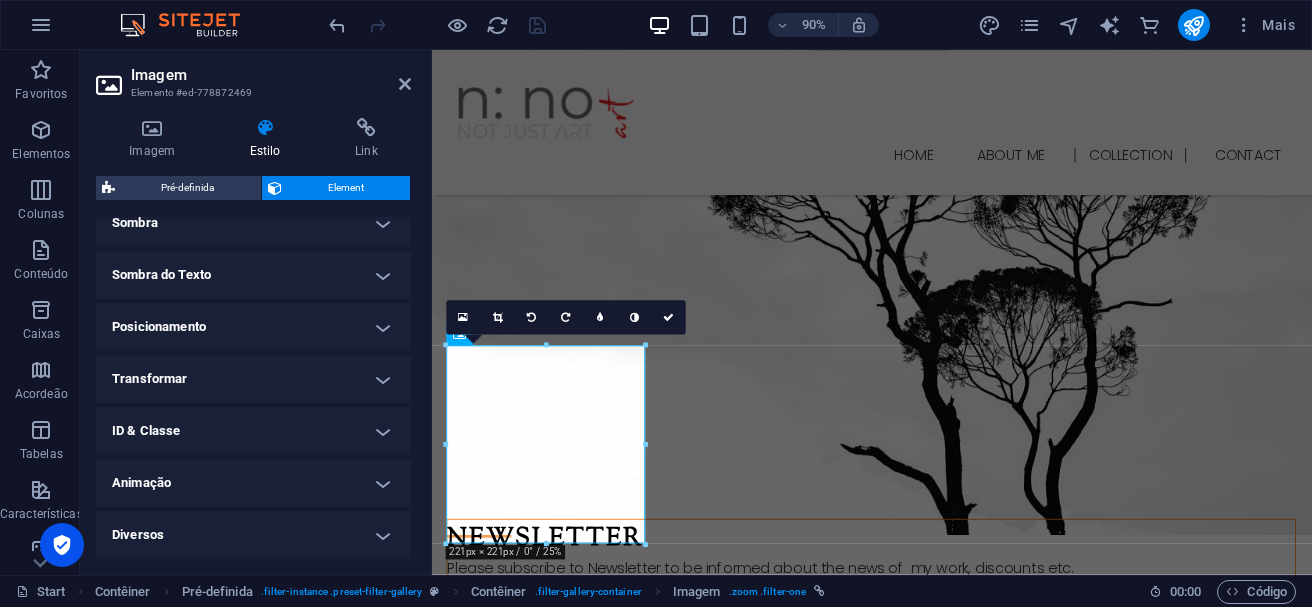 click on "ID & Classe" at bounding box center (253, 431) 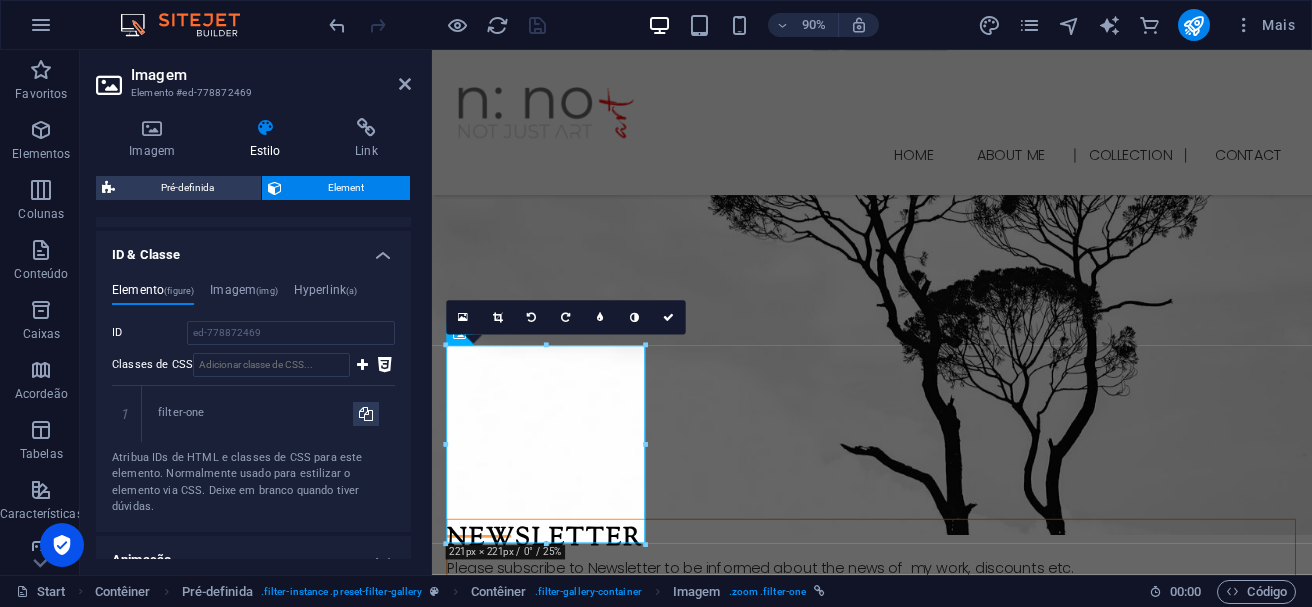 scroll, scrollTop: 681, scrollLeft: 0, axis: vertical 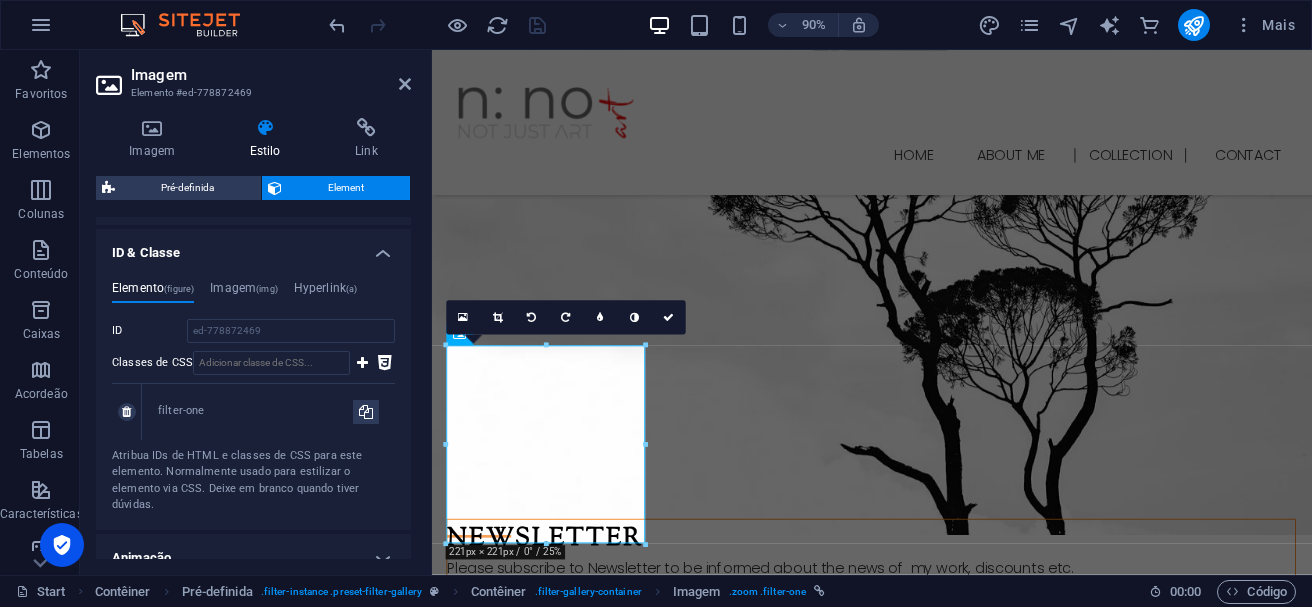 click on "filter-one" at bounding box center [255, 411] 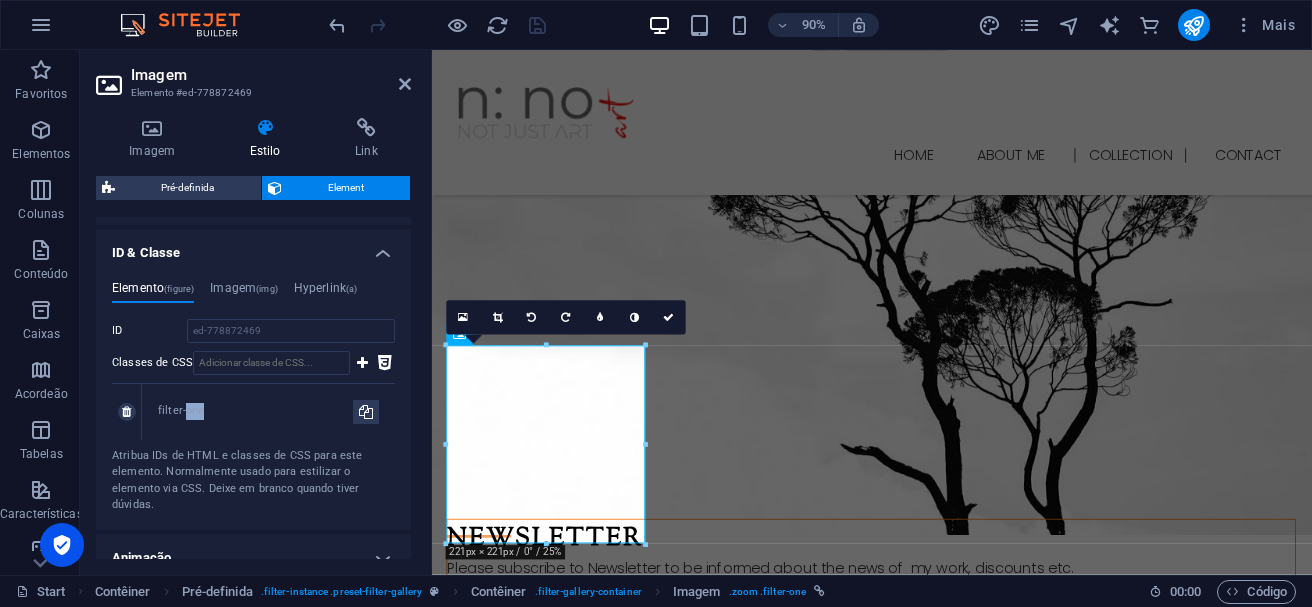 drag, startPoint x: 202, startPoint y: 408, endPoint x: 186, endPoint y: 408, distance: 16 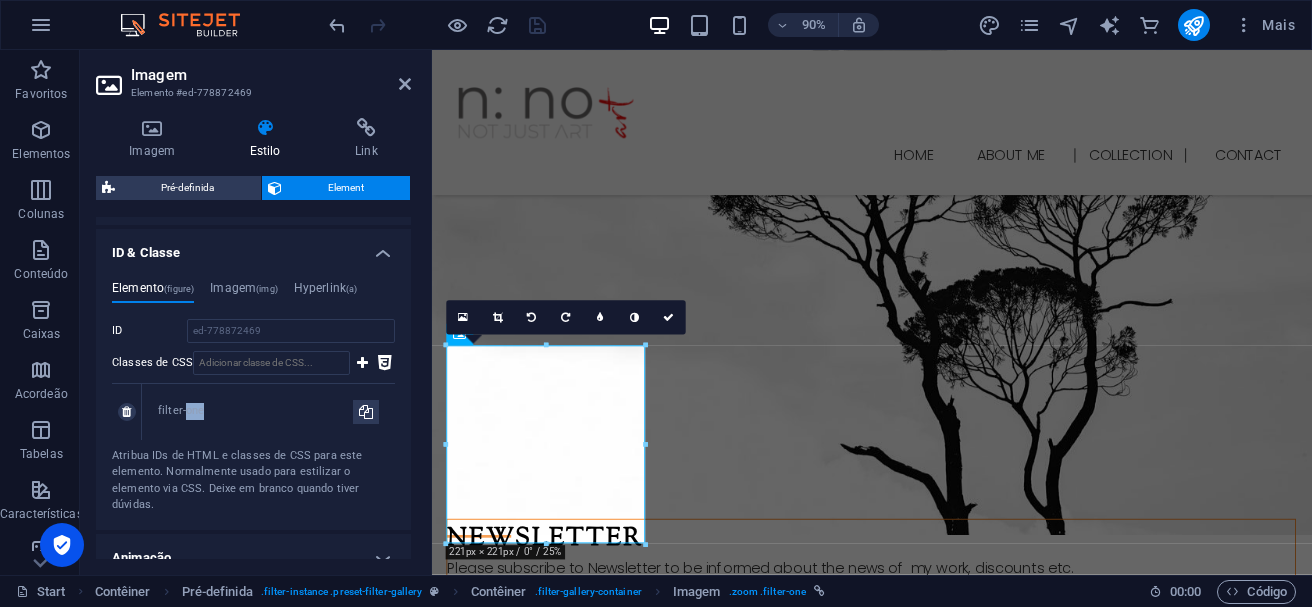 click on "filter-one" at bounding box center [255, 411] 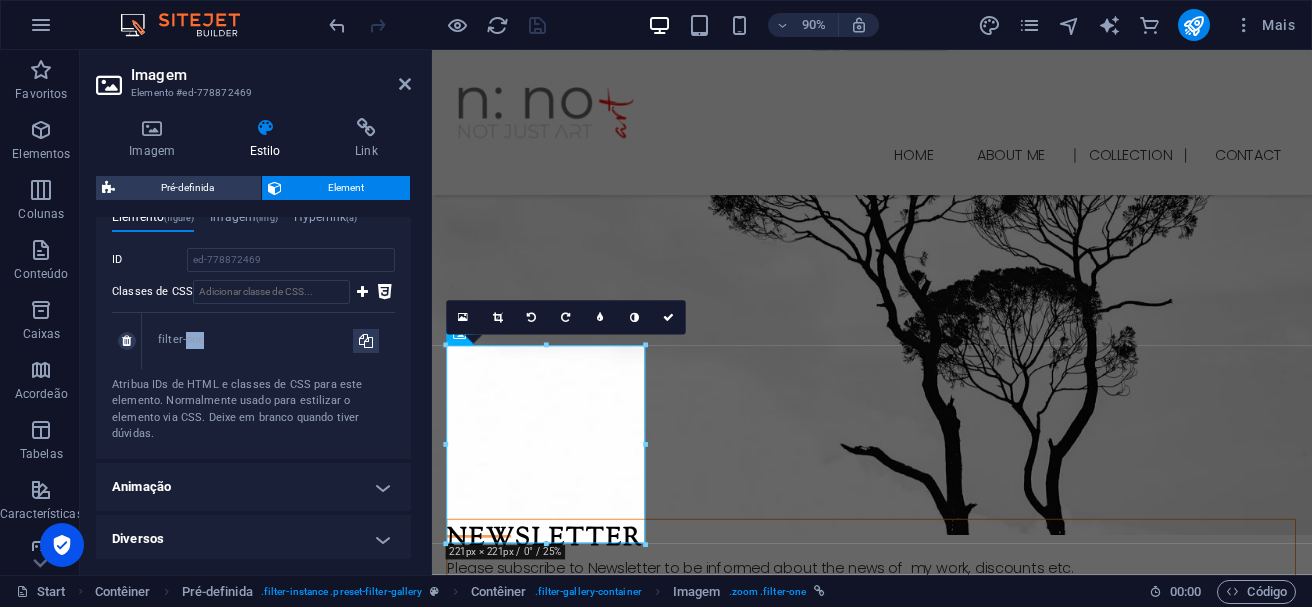 scroll, scrollTop: 756, scrollLeft: 0, axis: vertical 